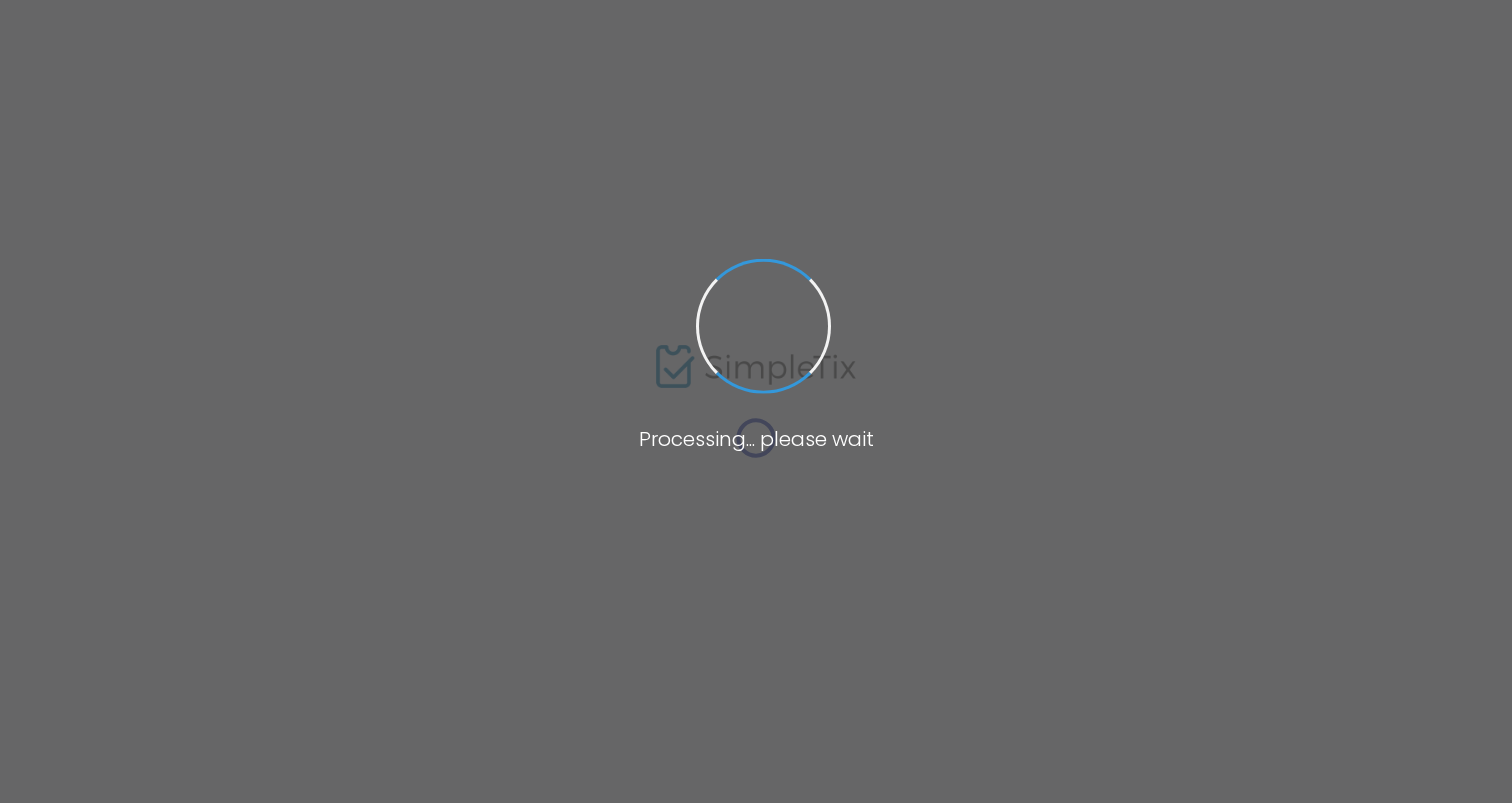 scroll, scrollTop: 0, scrollLeft: 0, axis: both 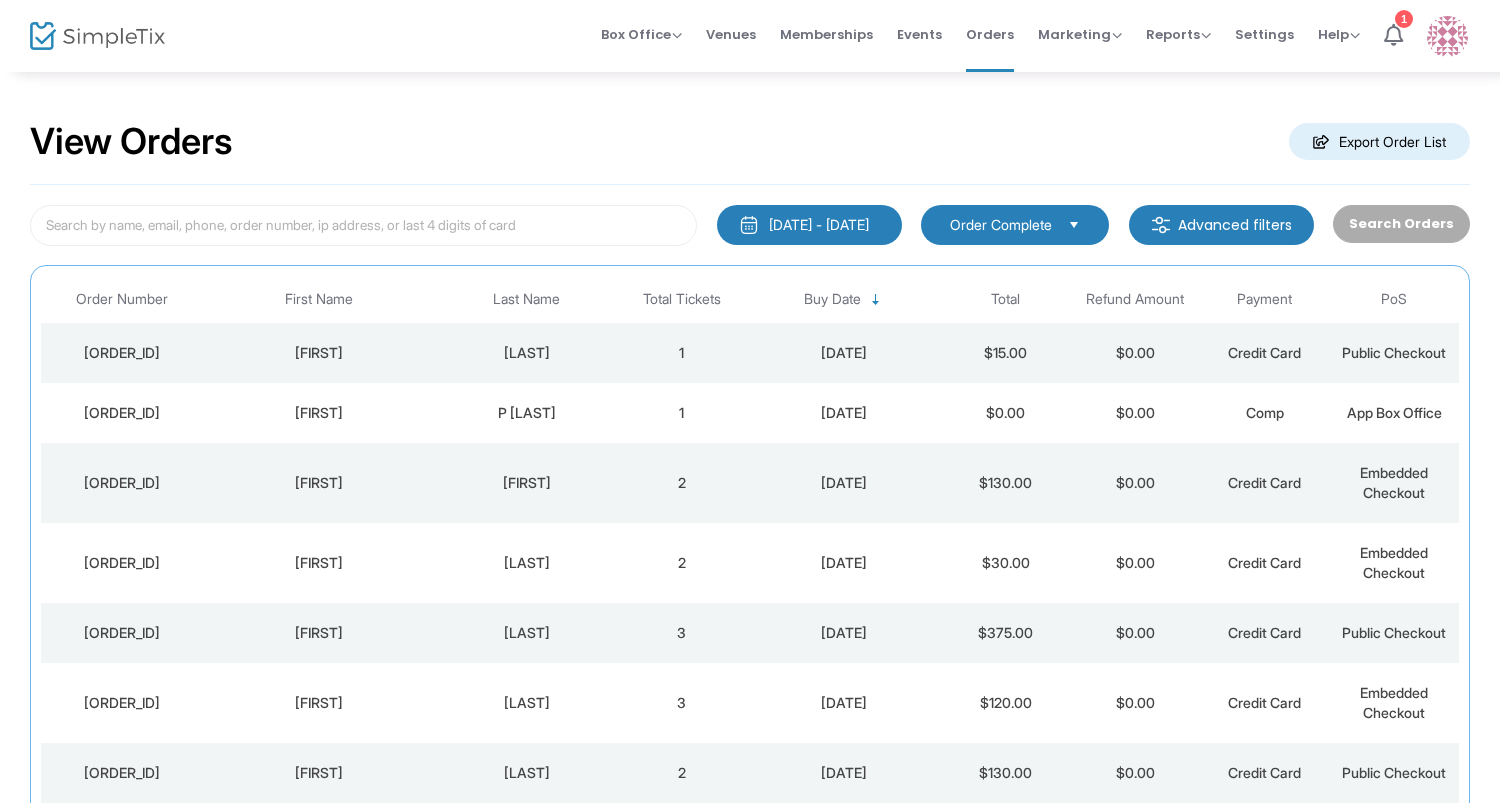 click on "Charlene" 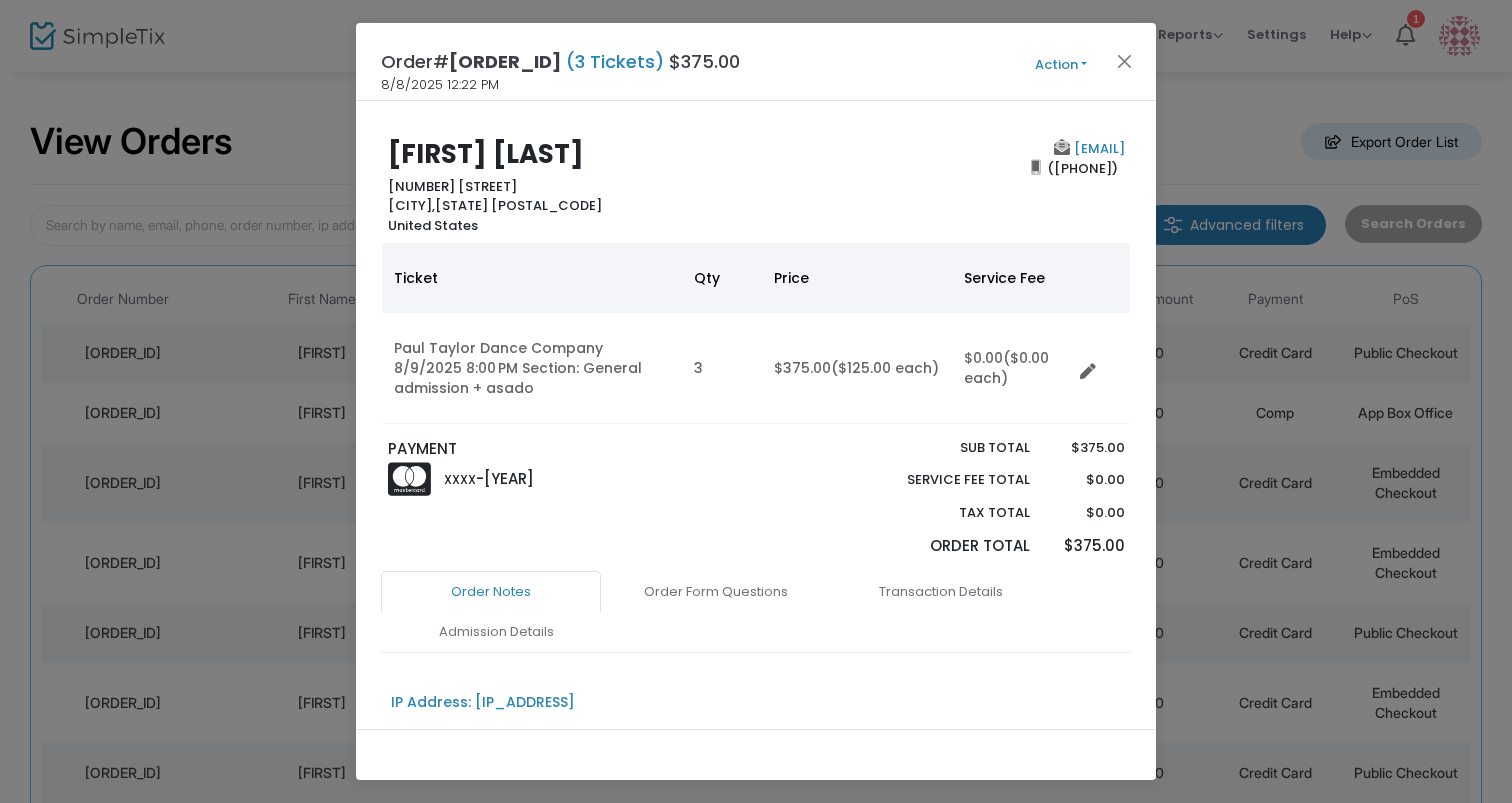 click on "Charlene  Rosen" 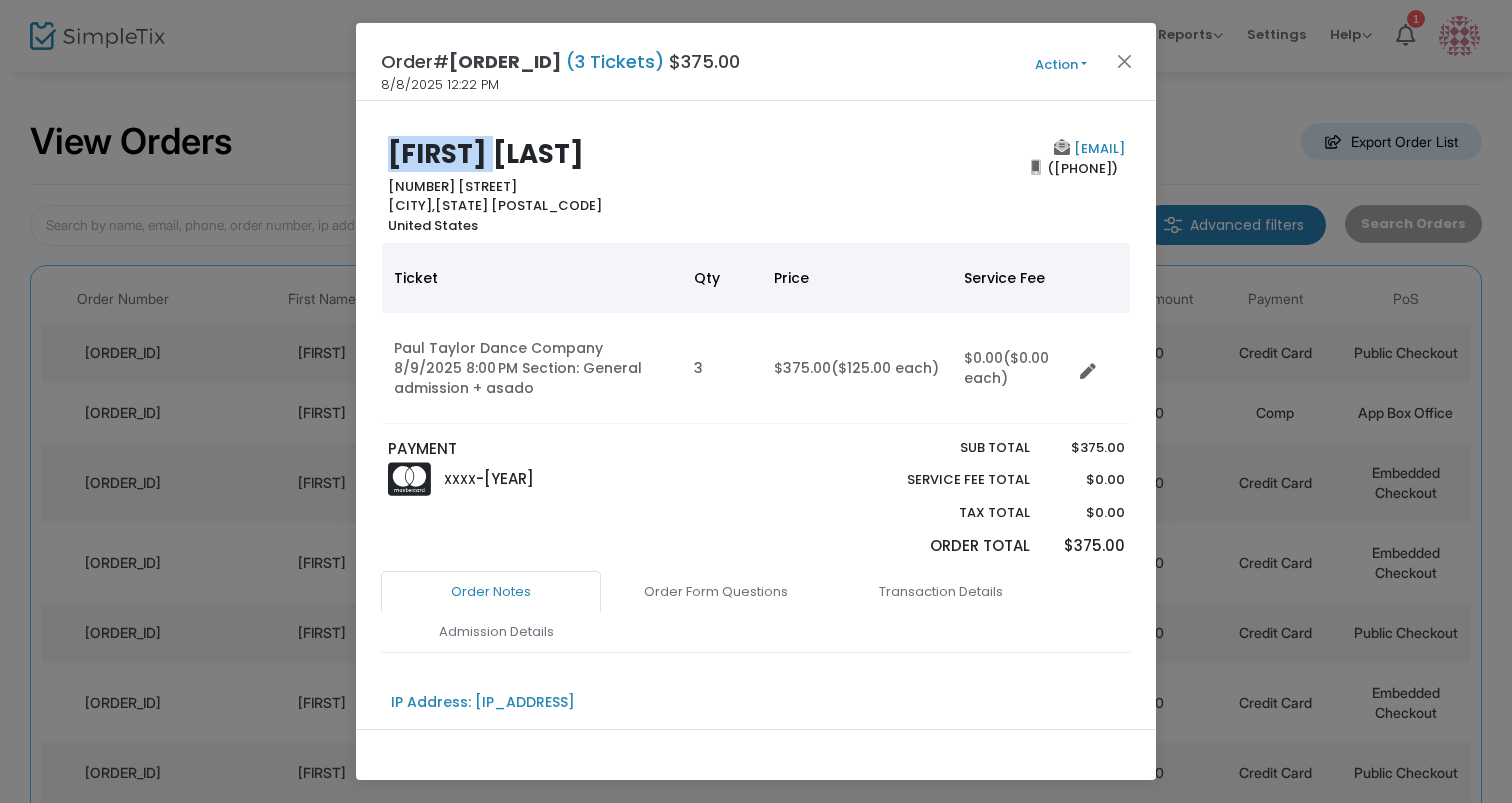click on "Charlene  Rosen" 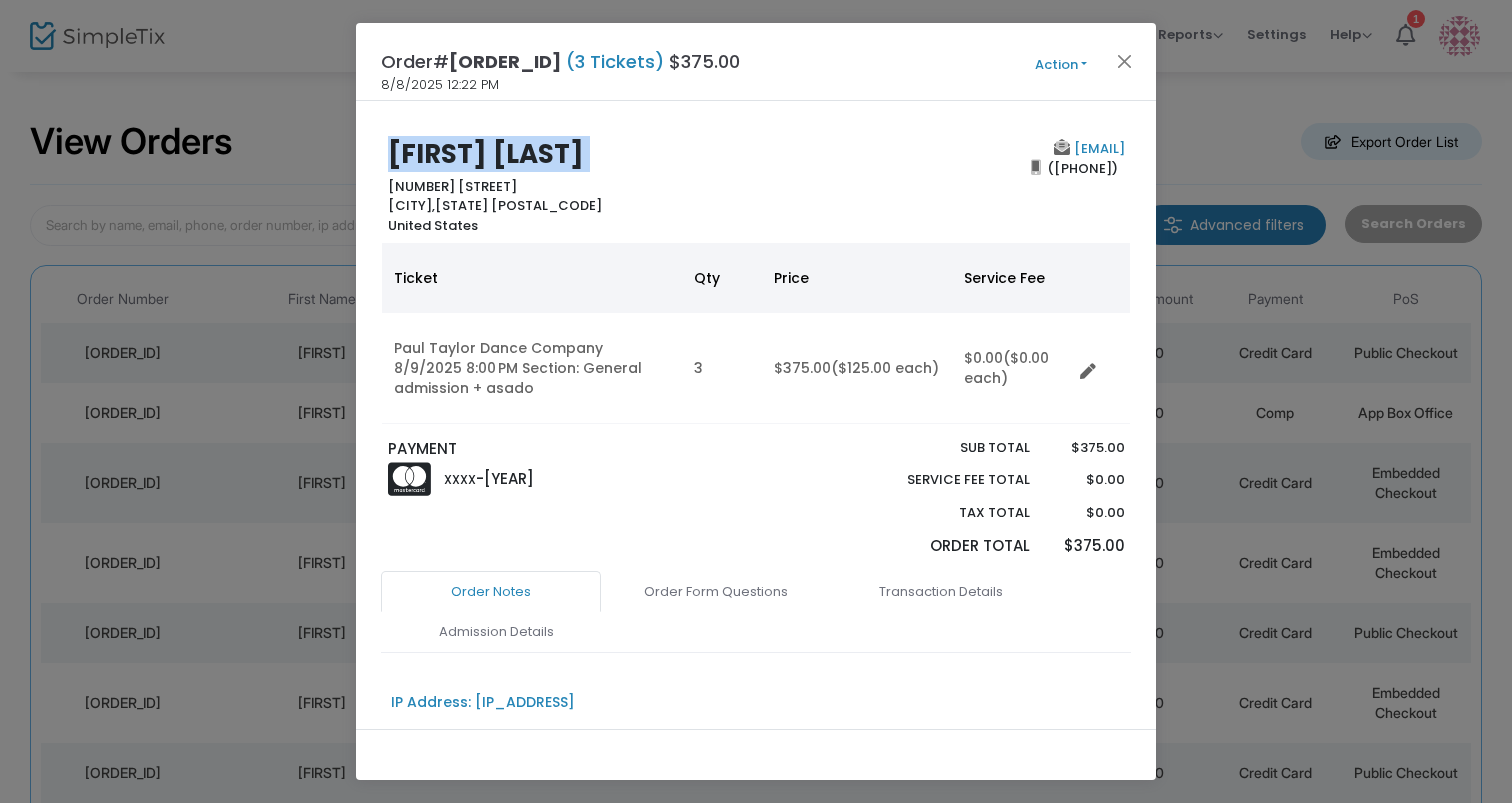 click on "Charlene  Rosen" 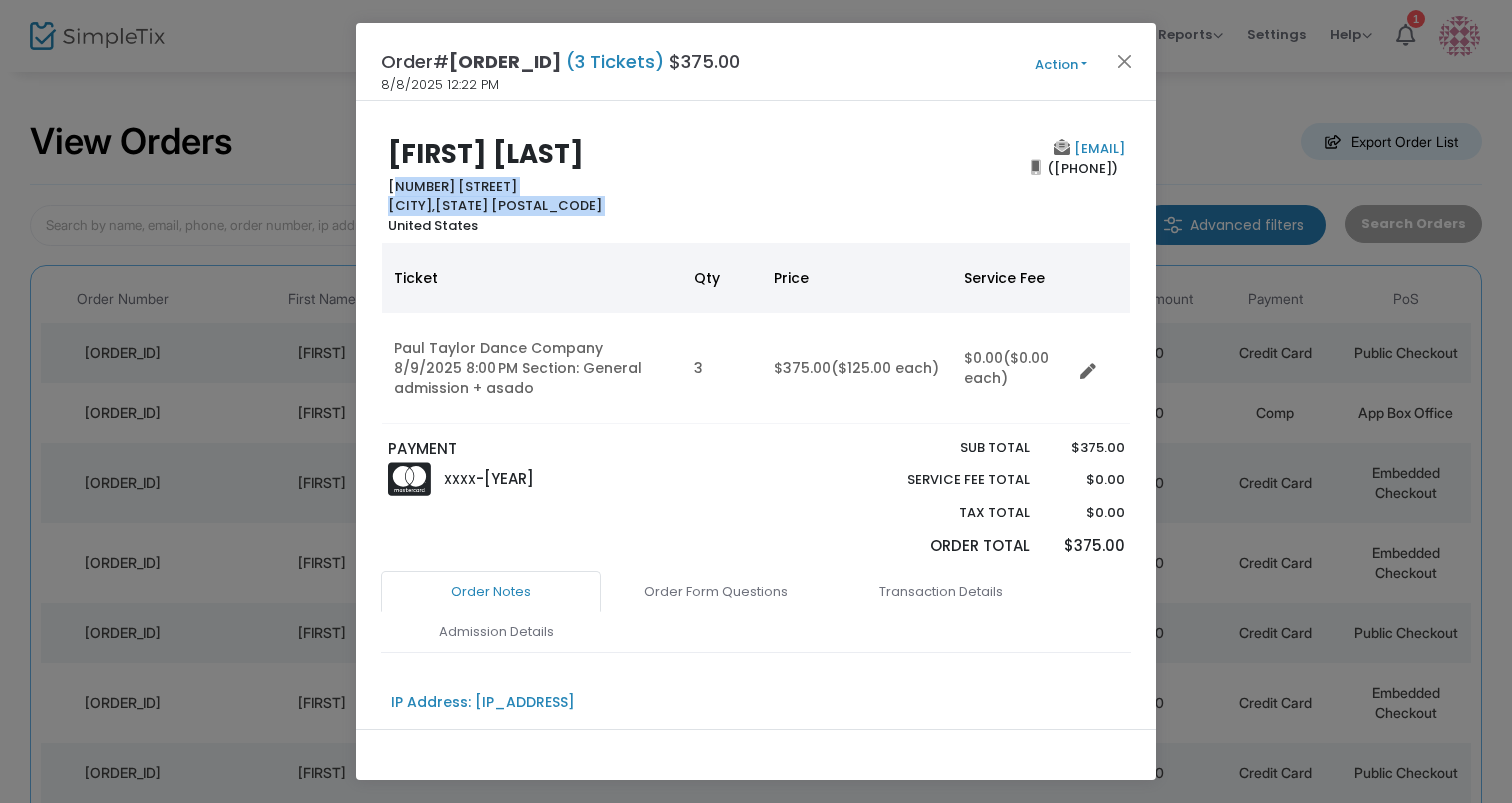 drag, startPoint x: 388, startPoint y: 189, endPoint x: 626, endPoint y: 203, distance: 238.4114 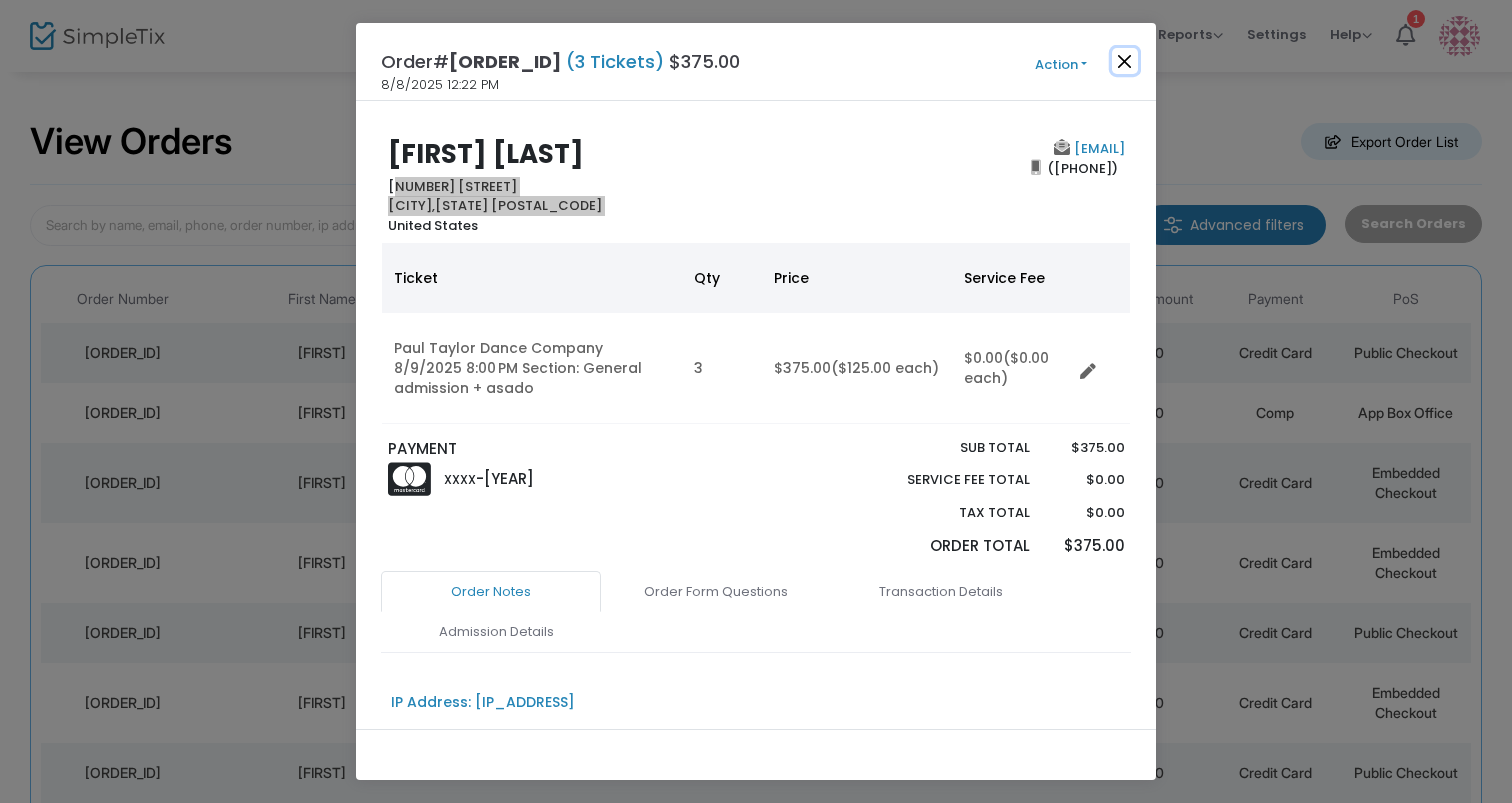 click 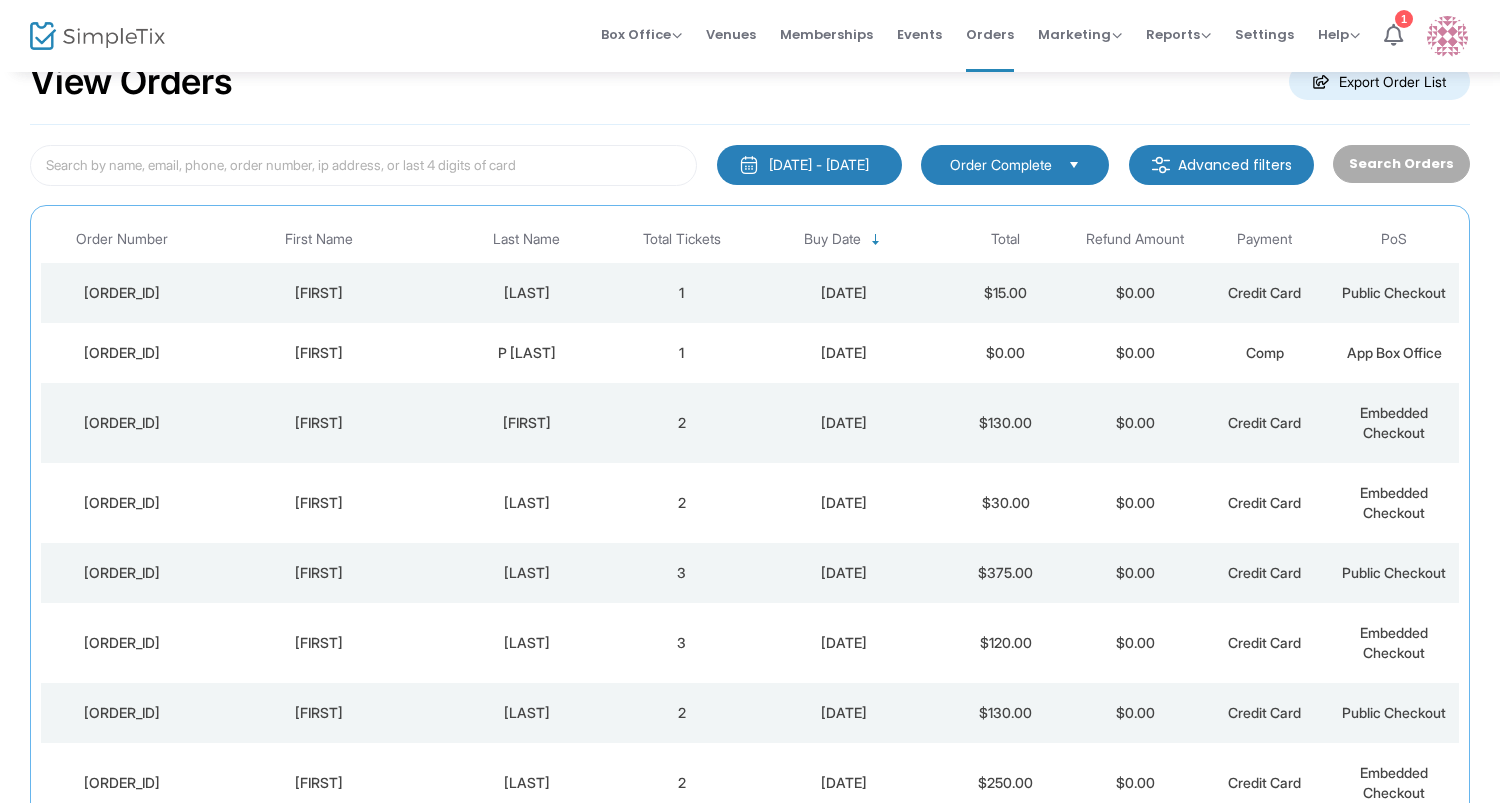 scroll, scrollTop: 80, scrollLeft: 0, axis: vertical 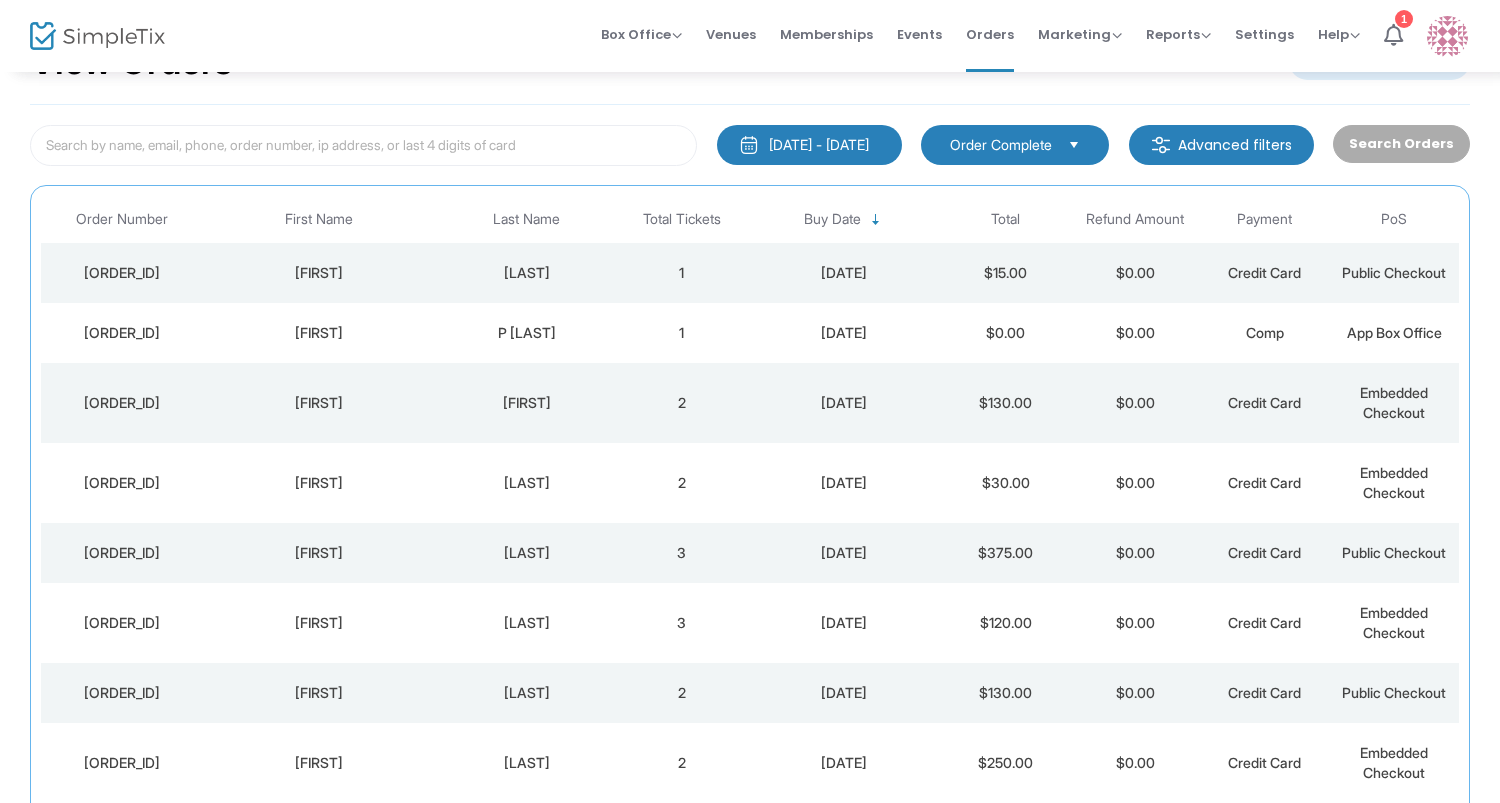 click on "Elizabeth" 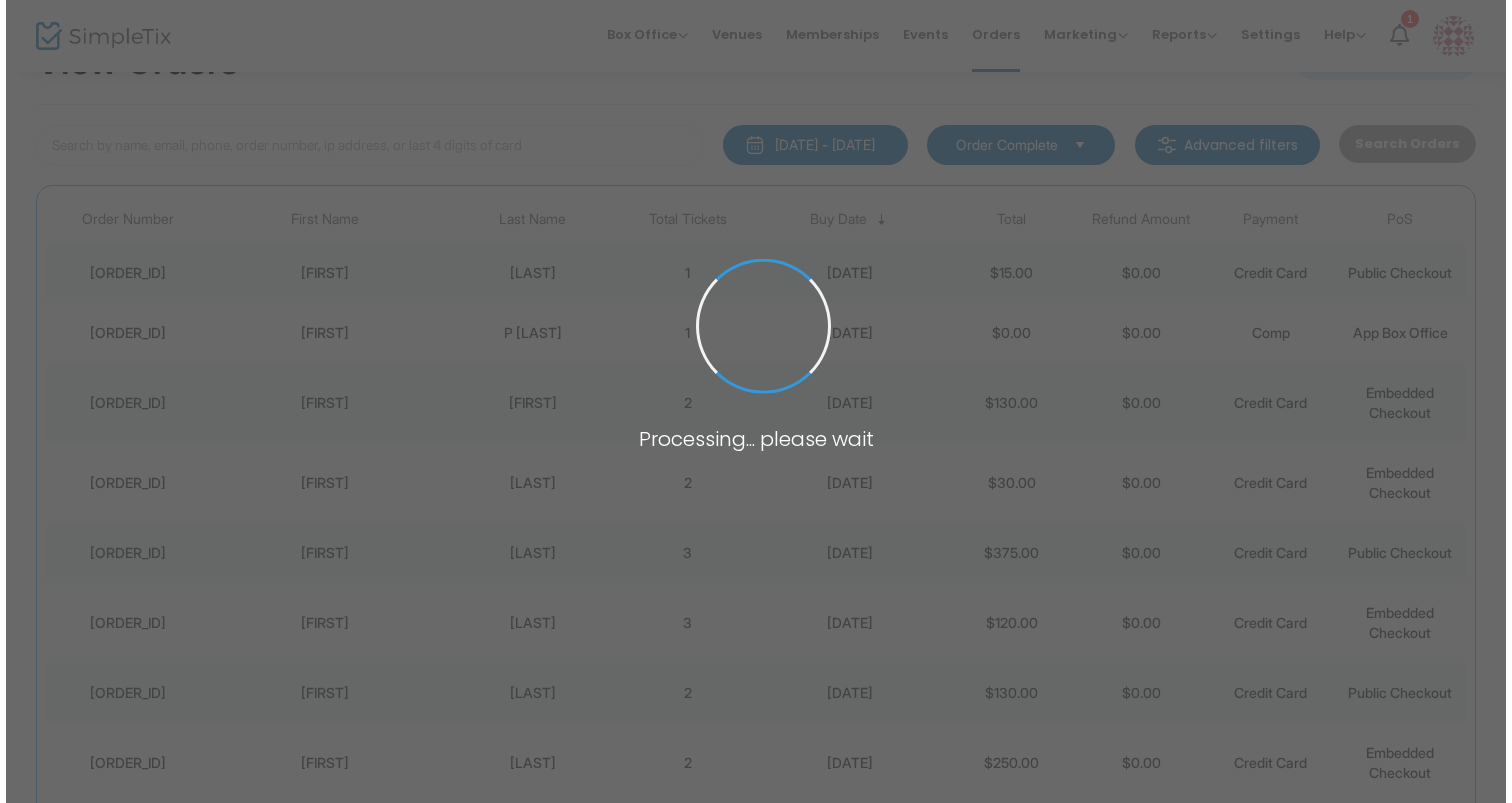 scroll, scrollTop: 0, scrollLeft: 0, axis: both 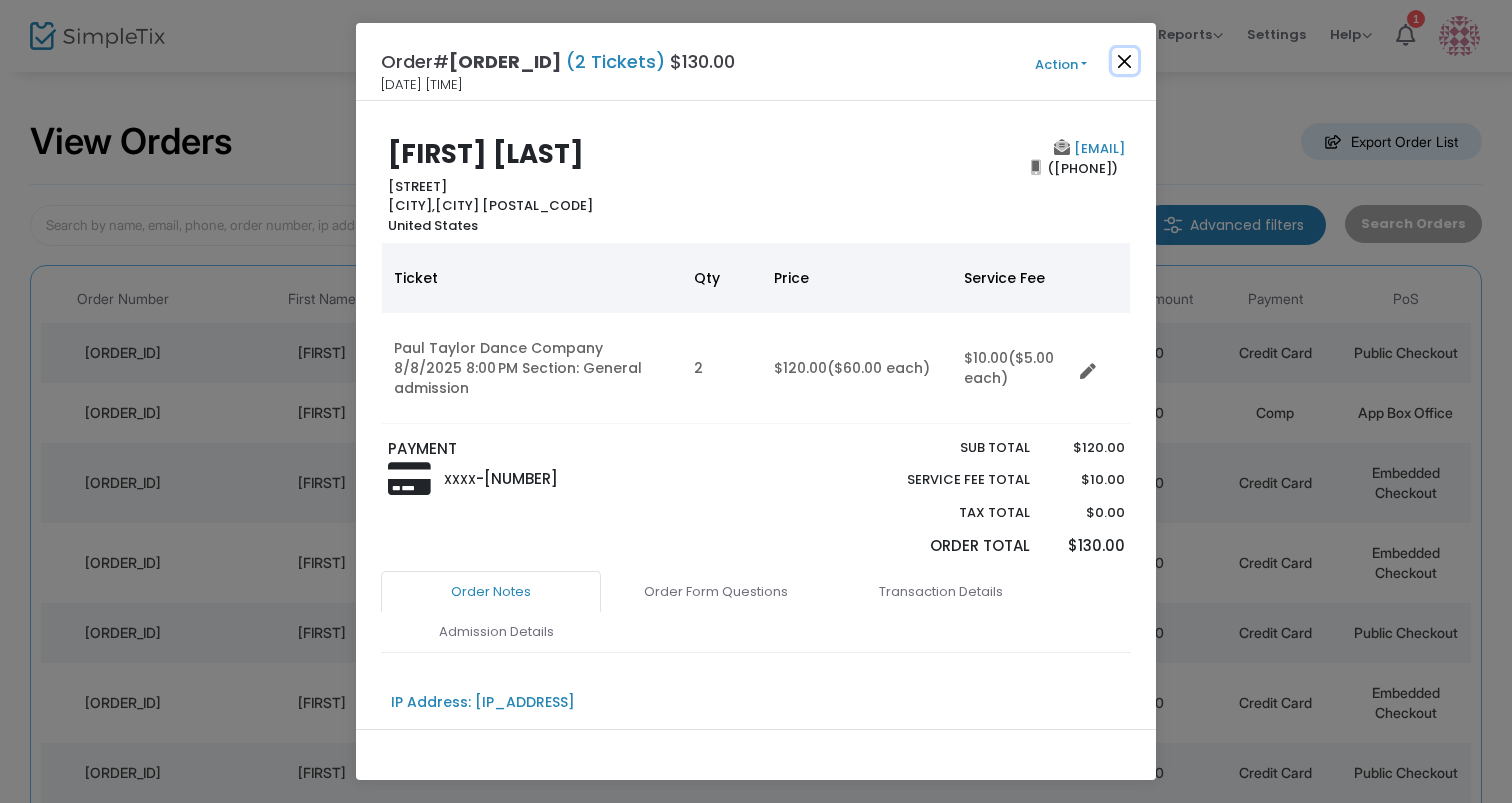 click 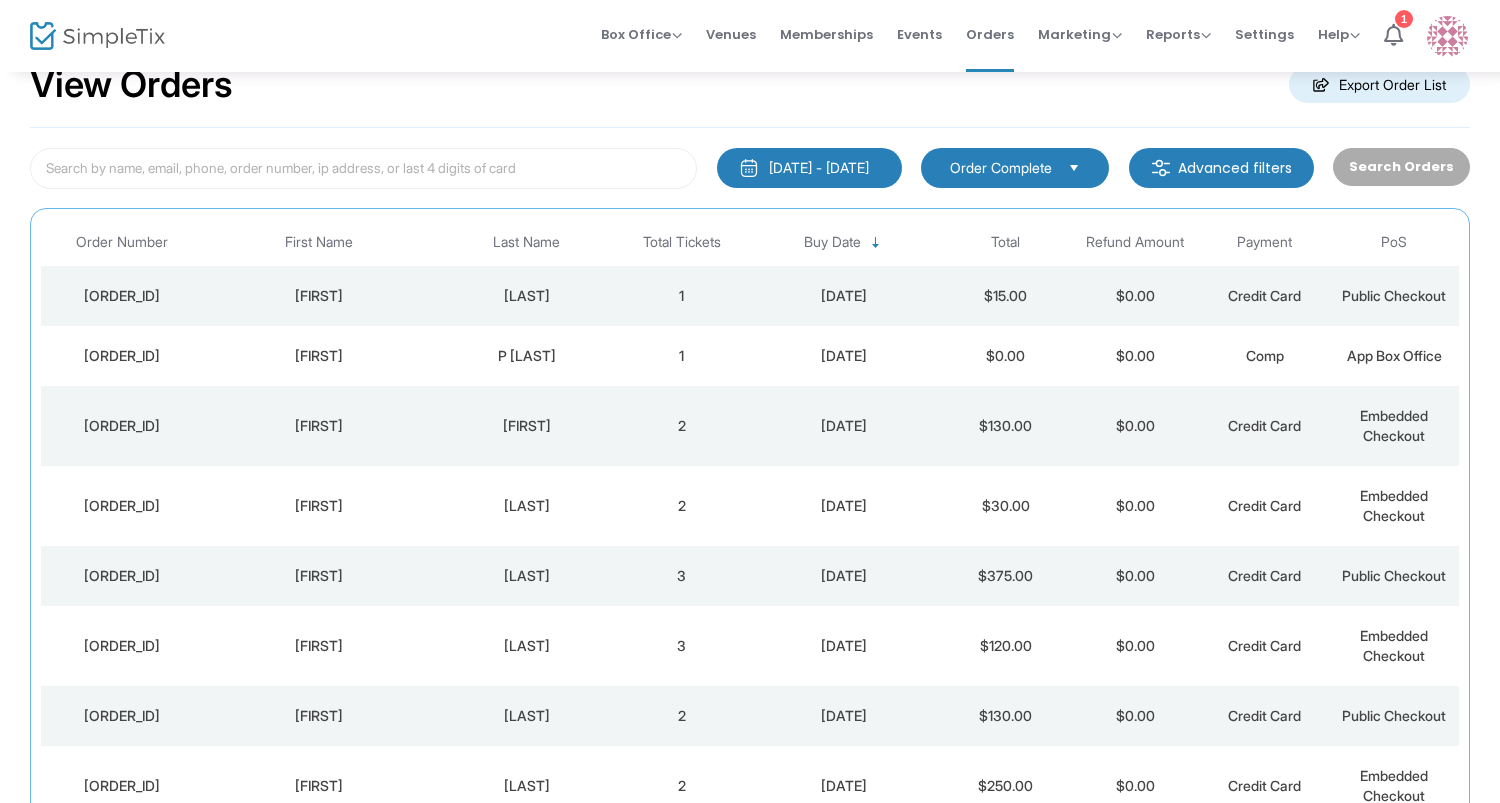 scroll, scrollTop: 80, scrollLeft: 0, axis: vertical 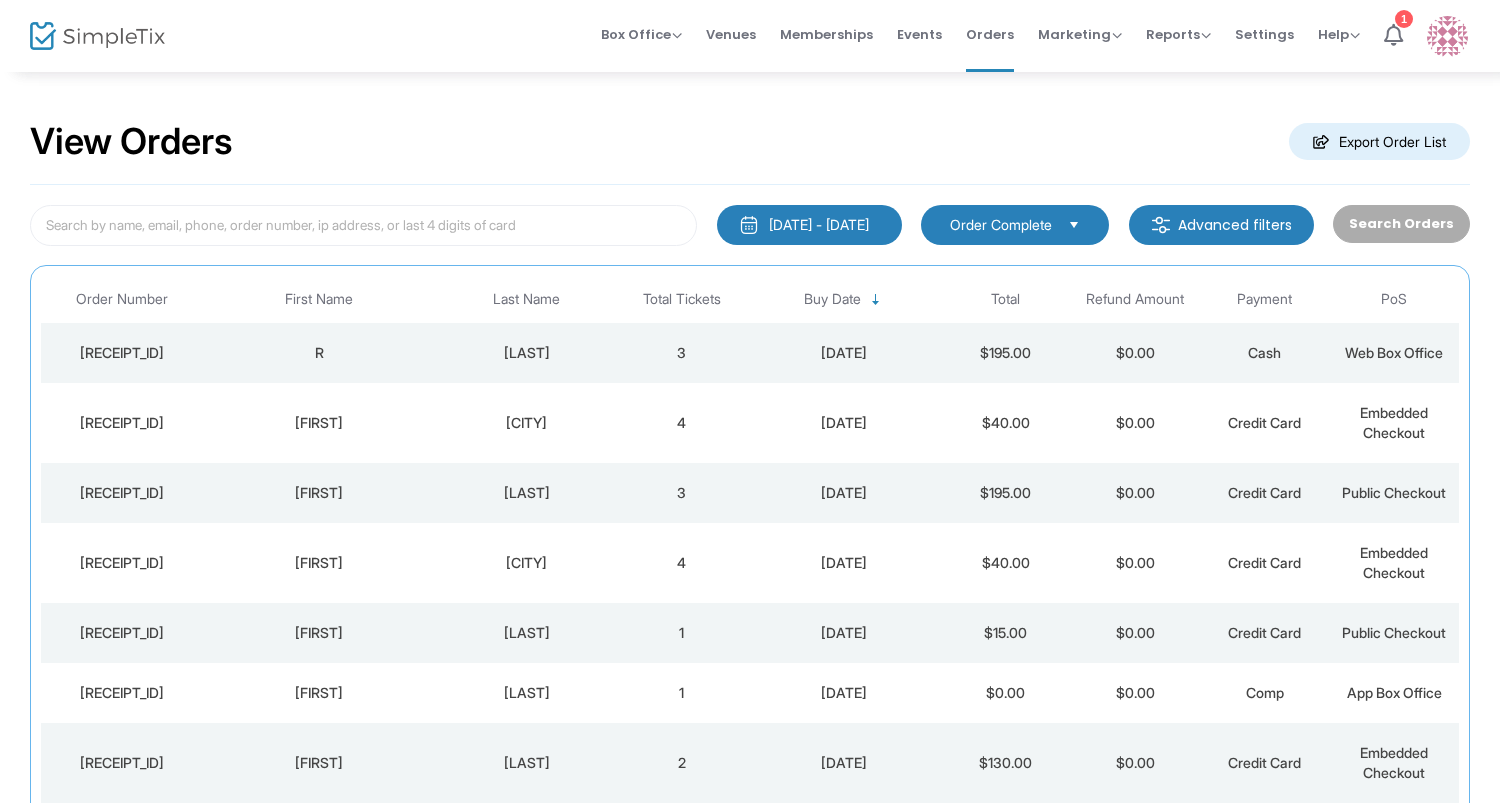click on "[CITY]" 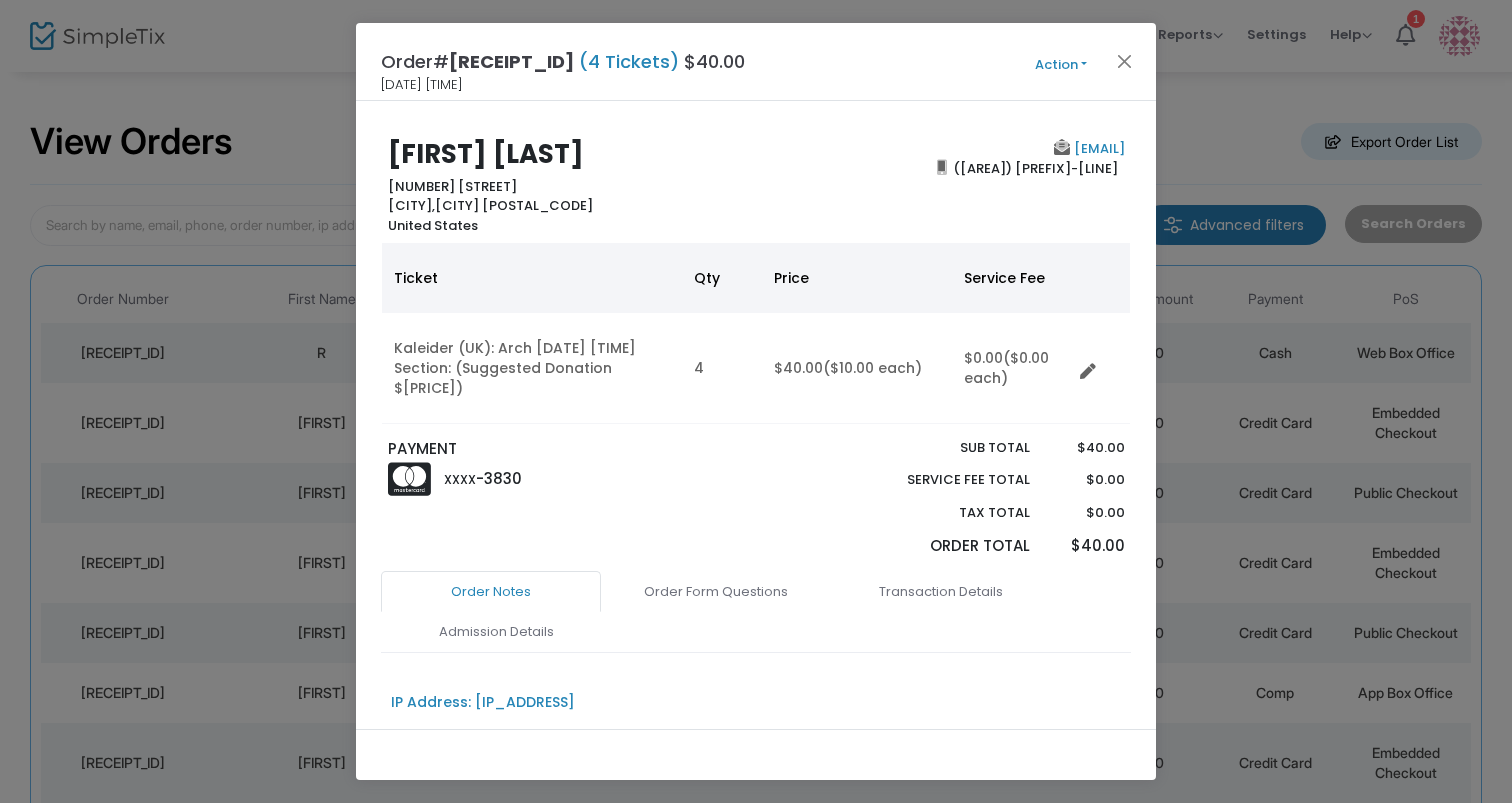 type 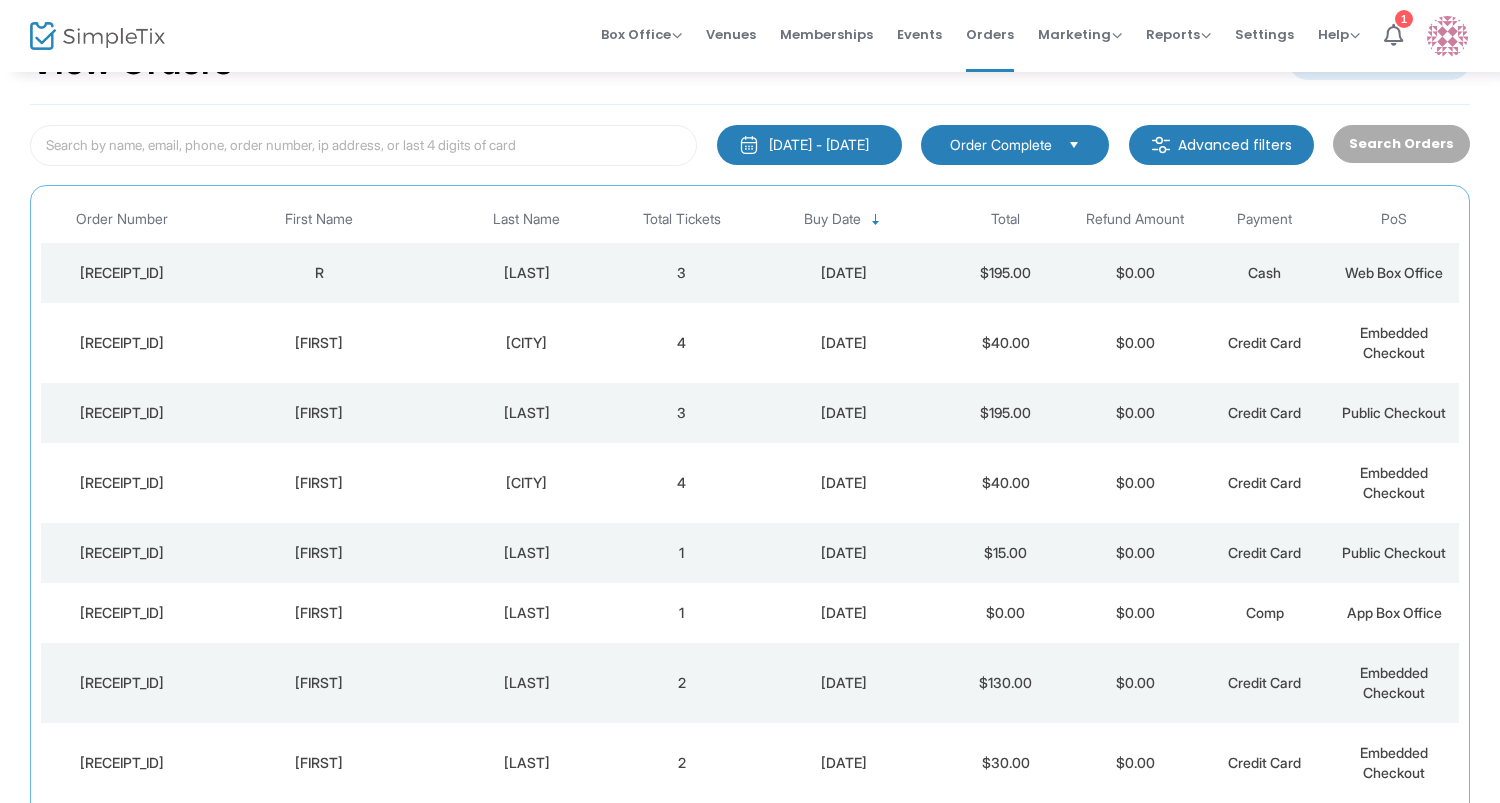 click on "[CITY]" 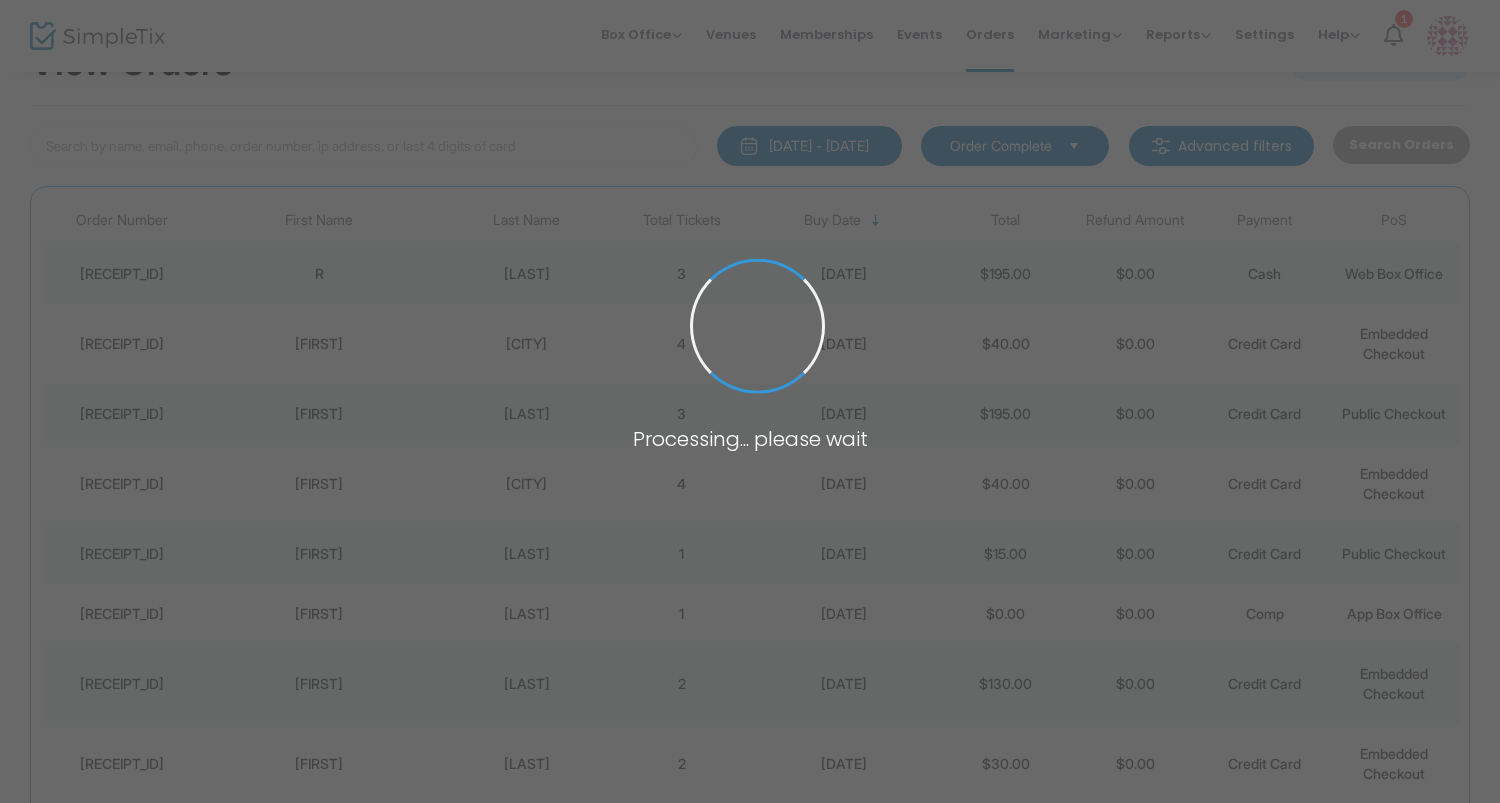 scroll, scrollTop: 80, scrollLeft: 0, axis: vertical 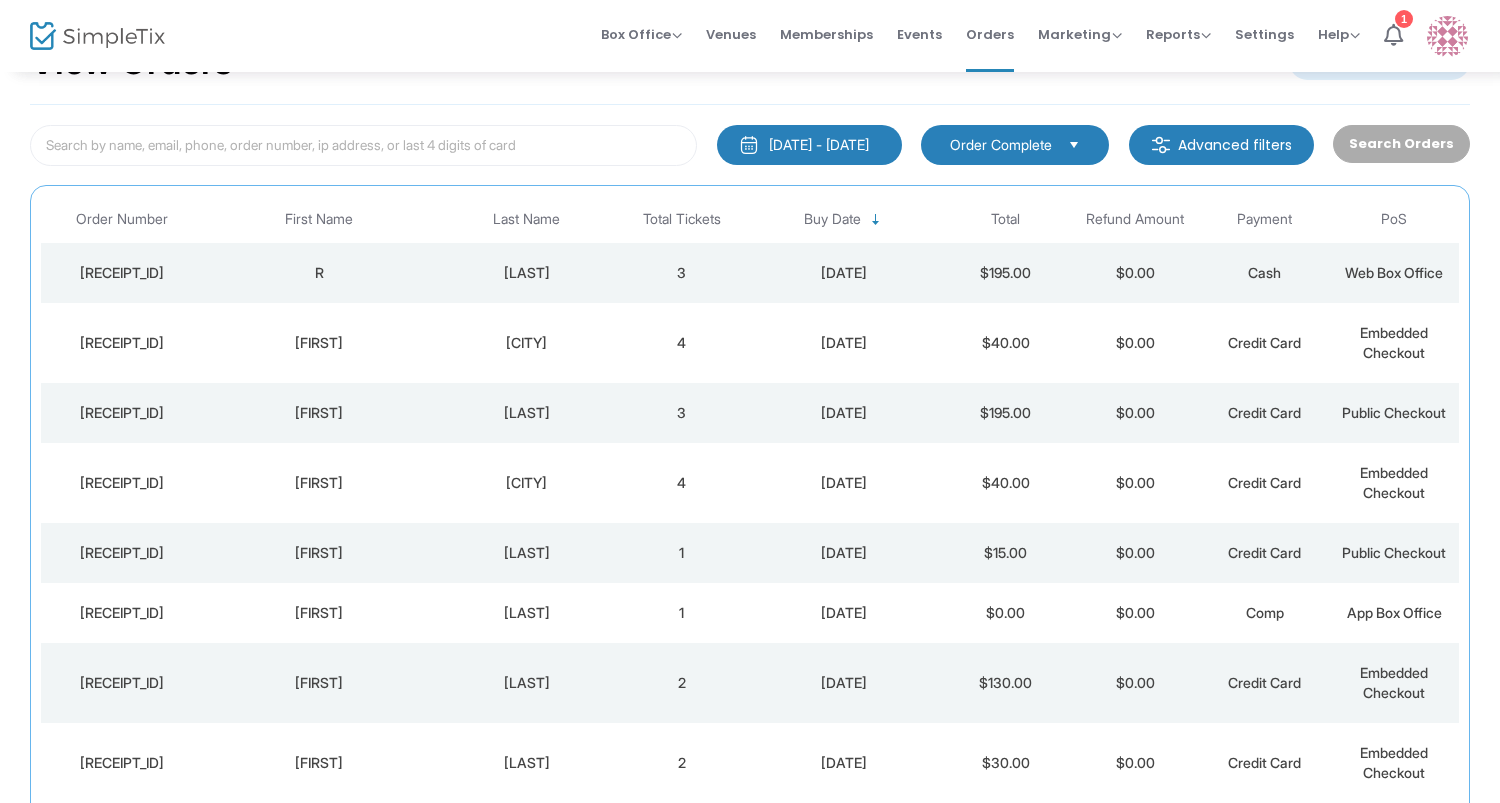 click on "[LAST]" 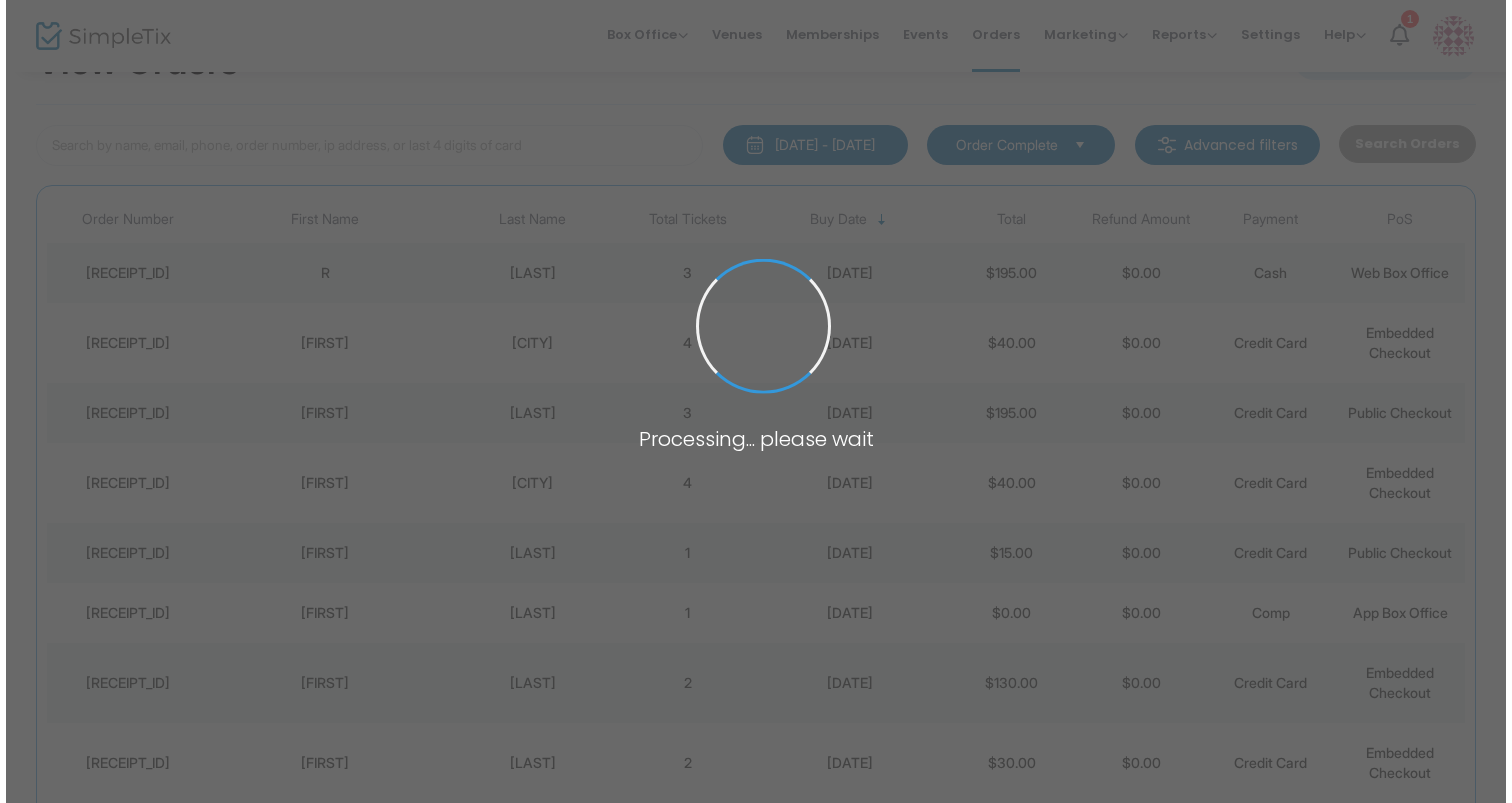 scroll, scrollTop: 0, scrollLeft: 0, axis: both 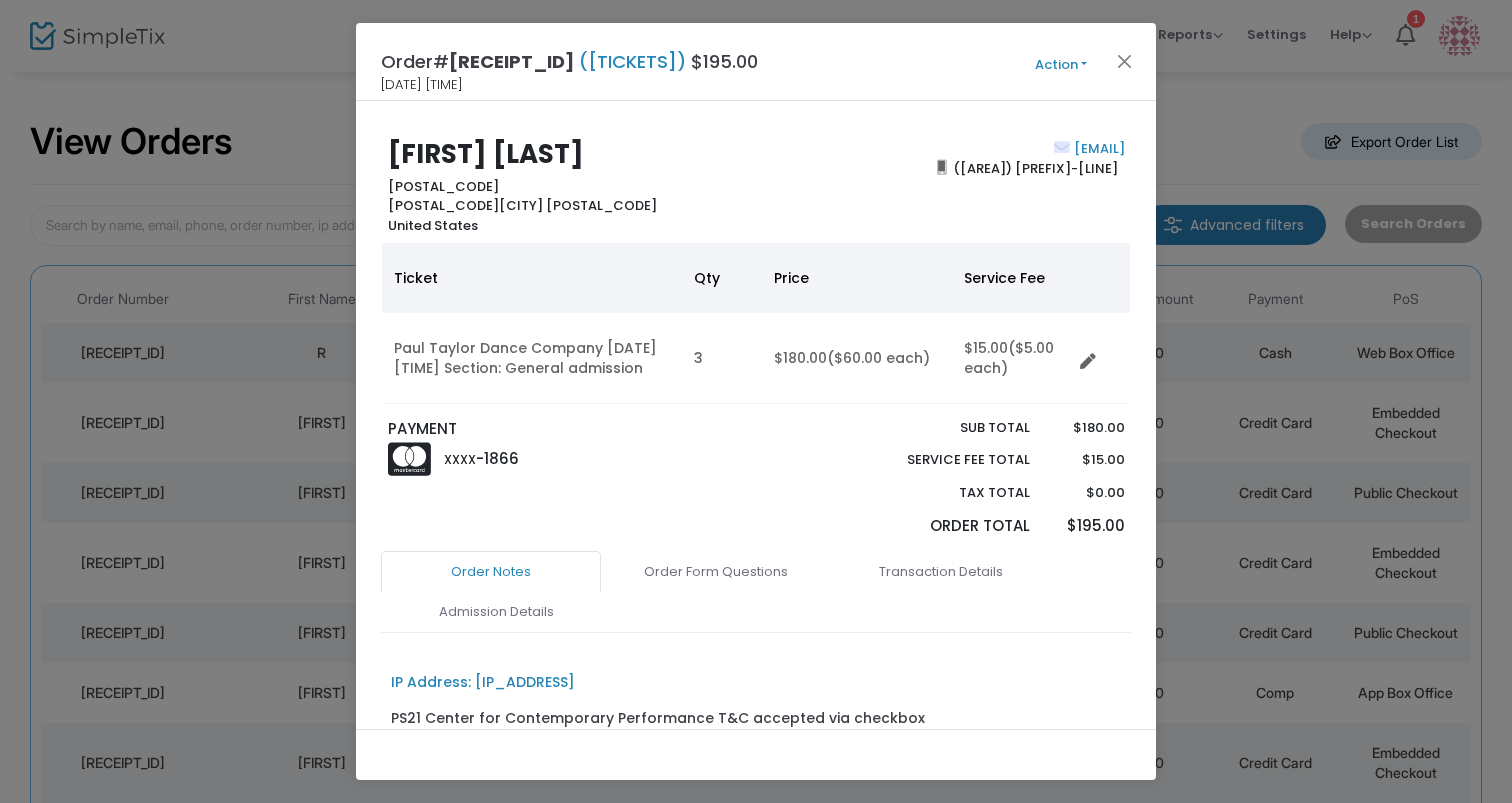 type 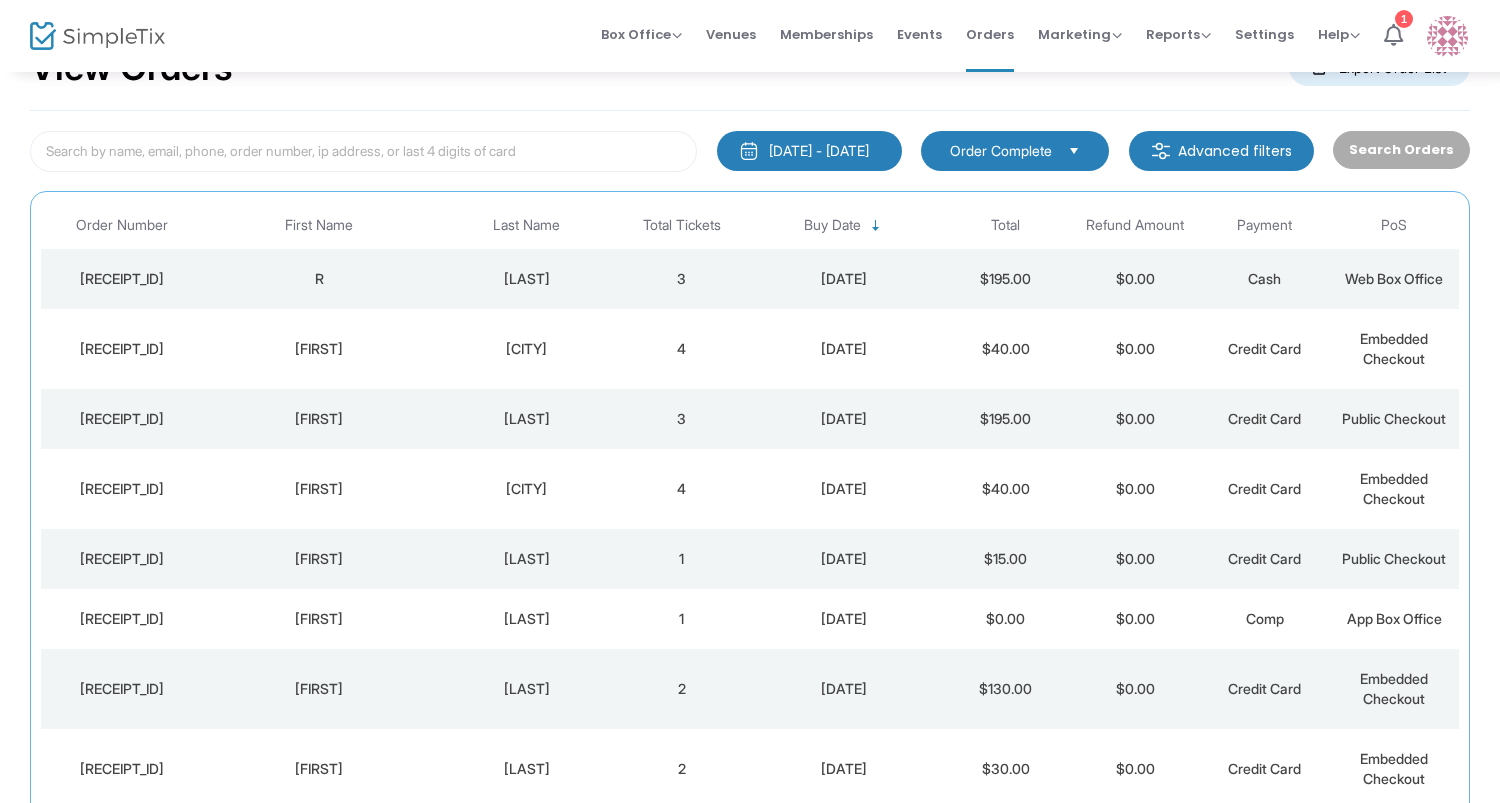 scroll, scrollTop: 80, scrollLeft: 0, axis: vertical 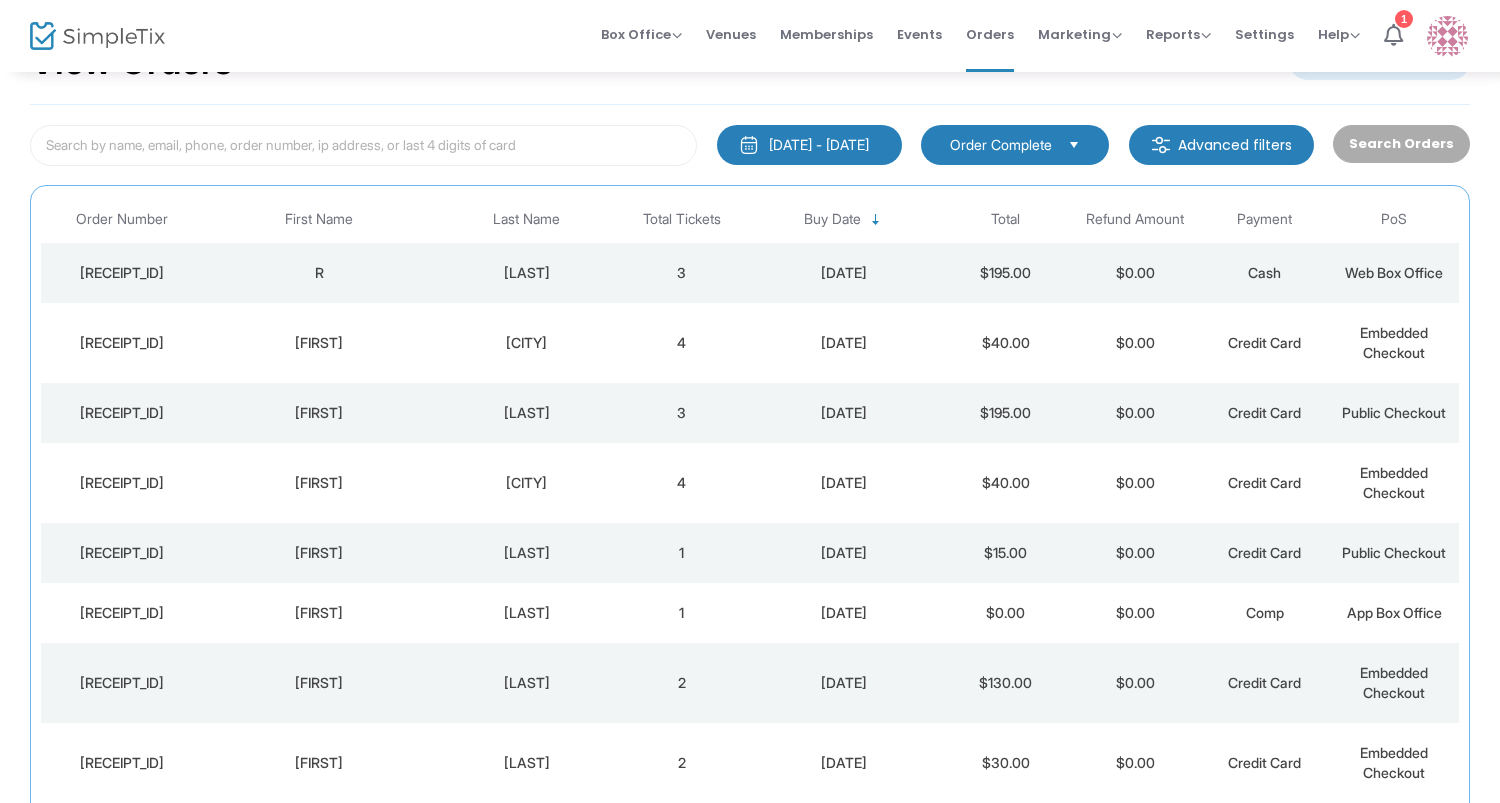 click on "[LAST]" 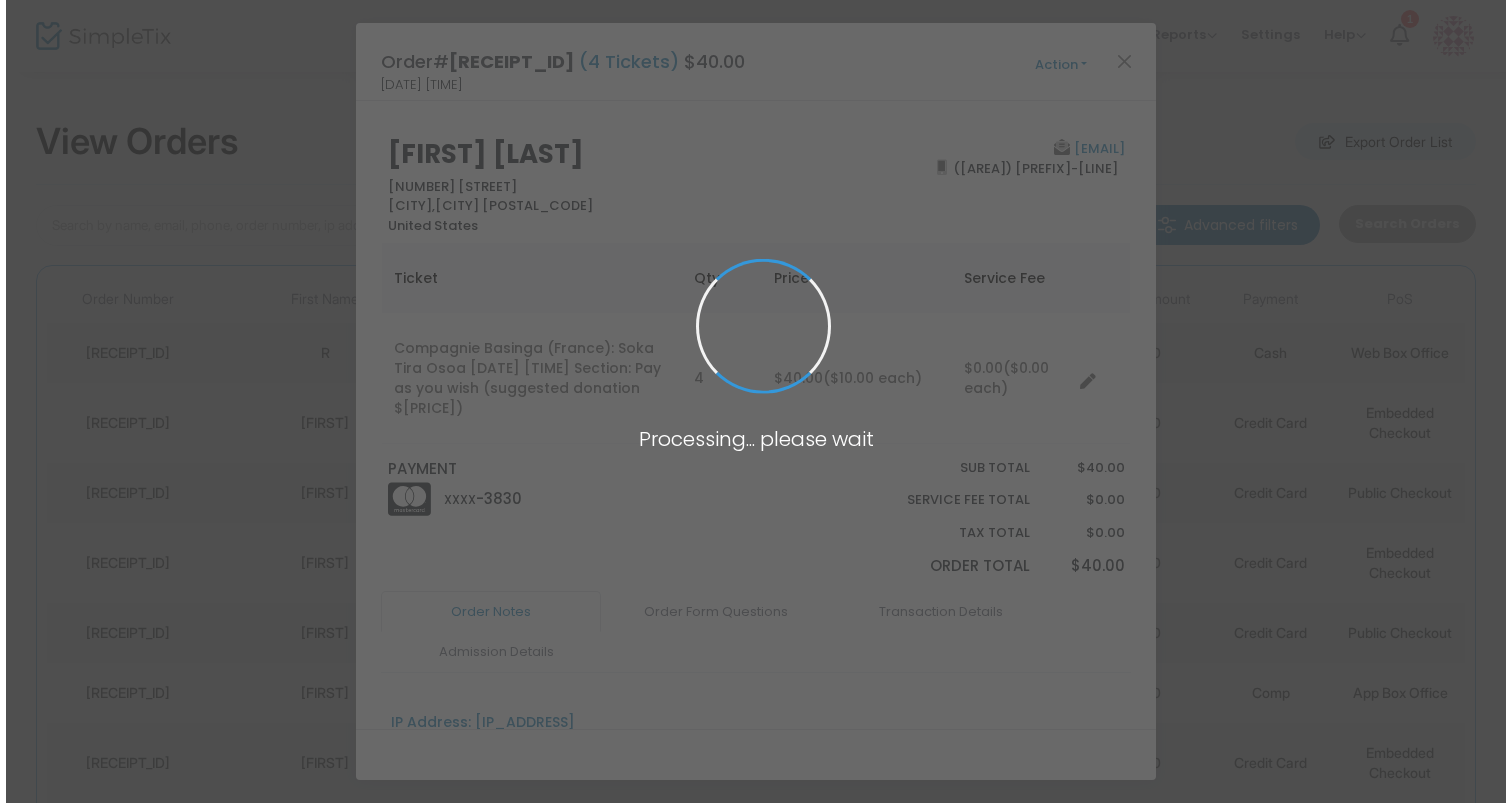 scroll, scrollTop: 0, scrollLeft: 0, axis: both 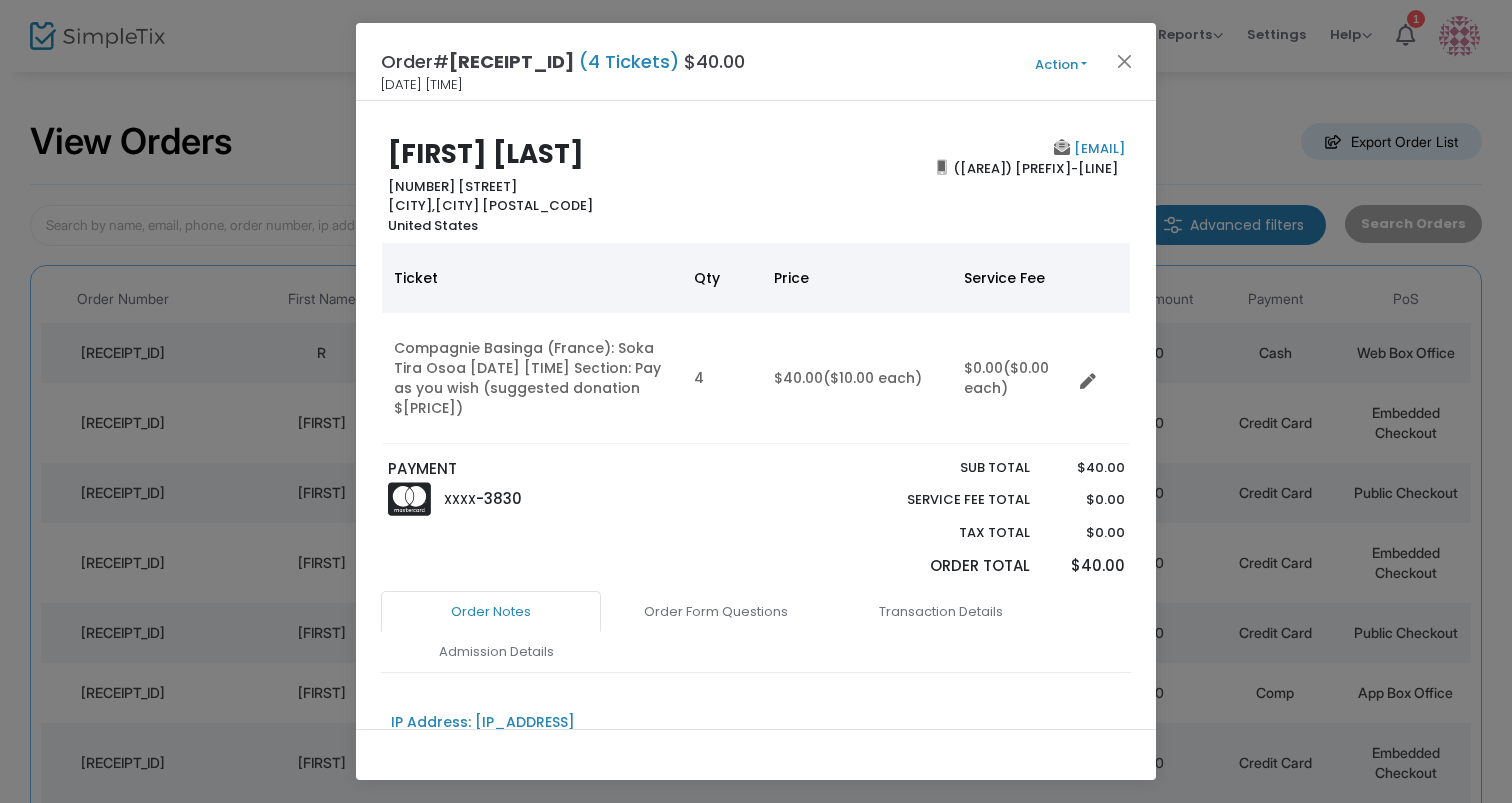 type 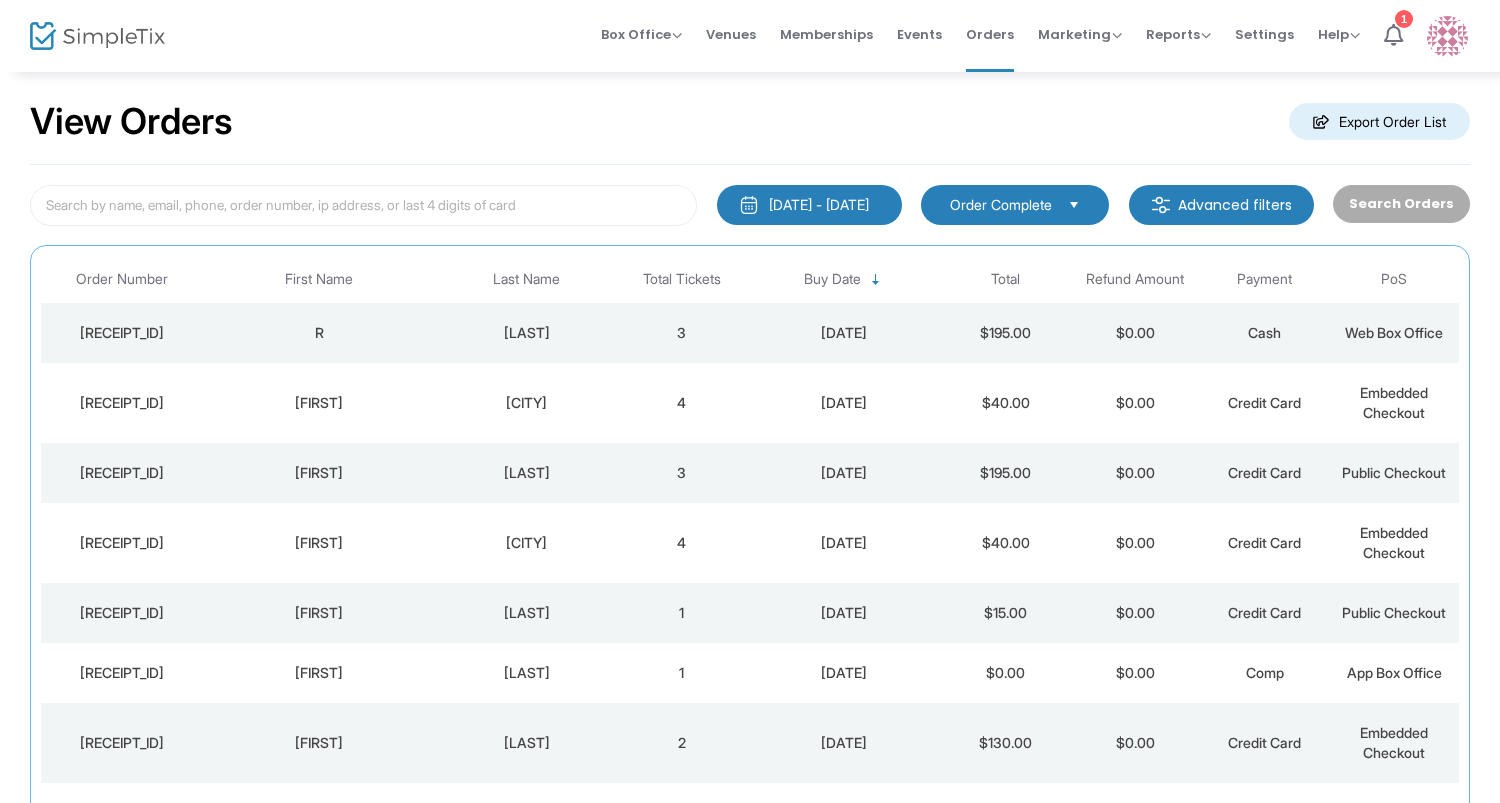 scroll, scrollTop: 80, scrollLeft: 0, axis: vertical 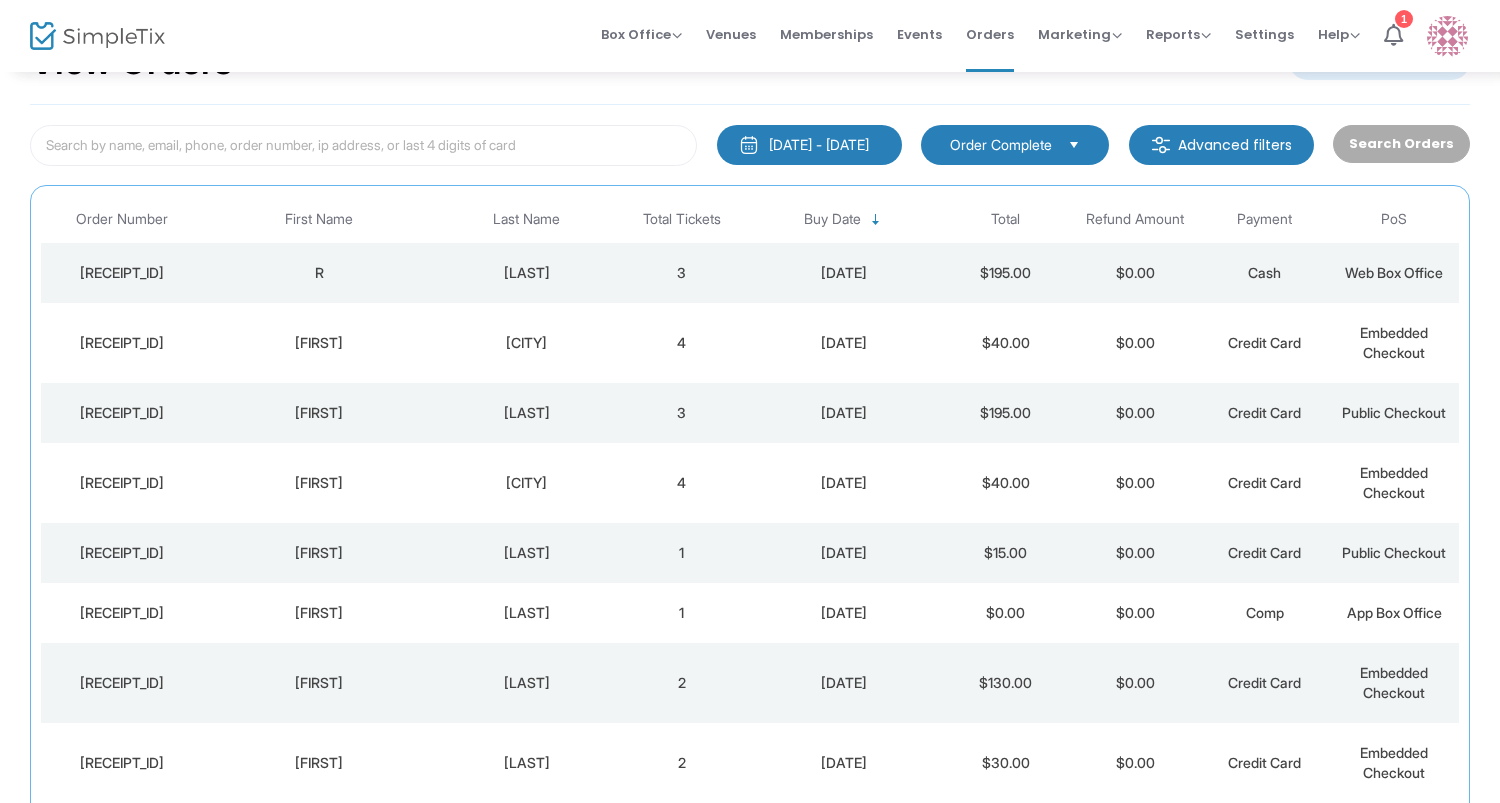 click on "R" 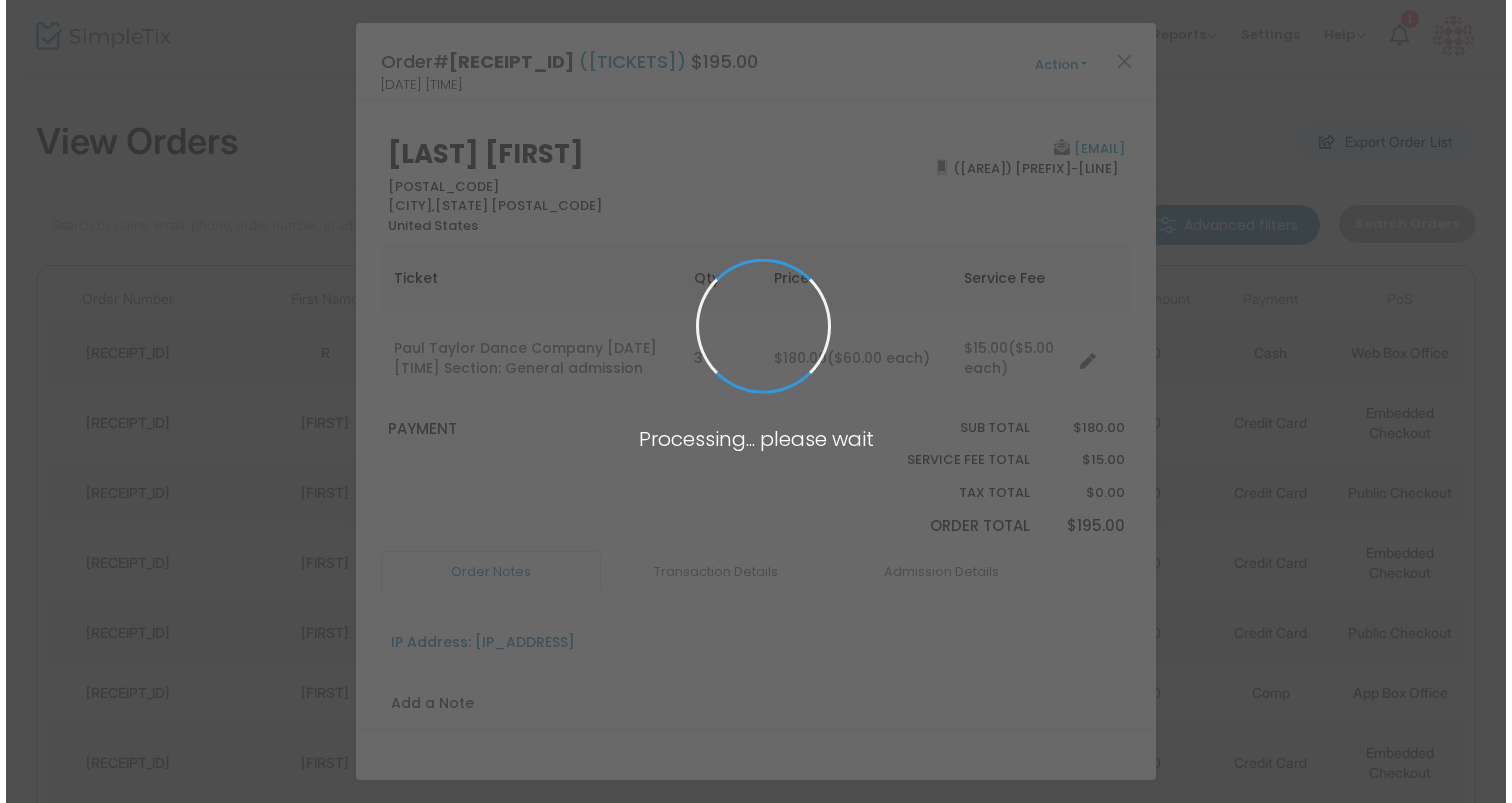 scroll, scrollTop: 0, scrollLeft: 0, axis: both 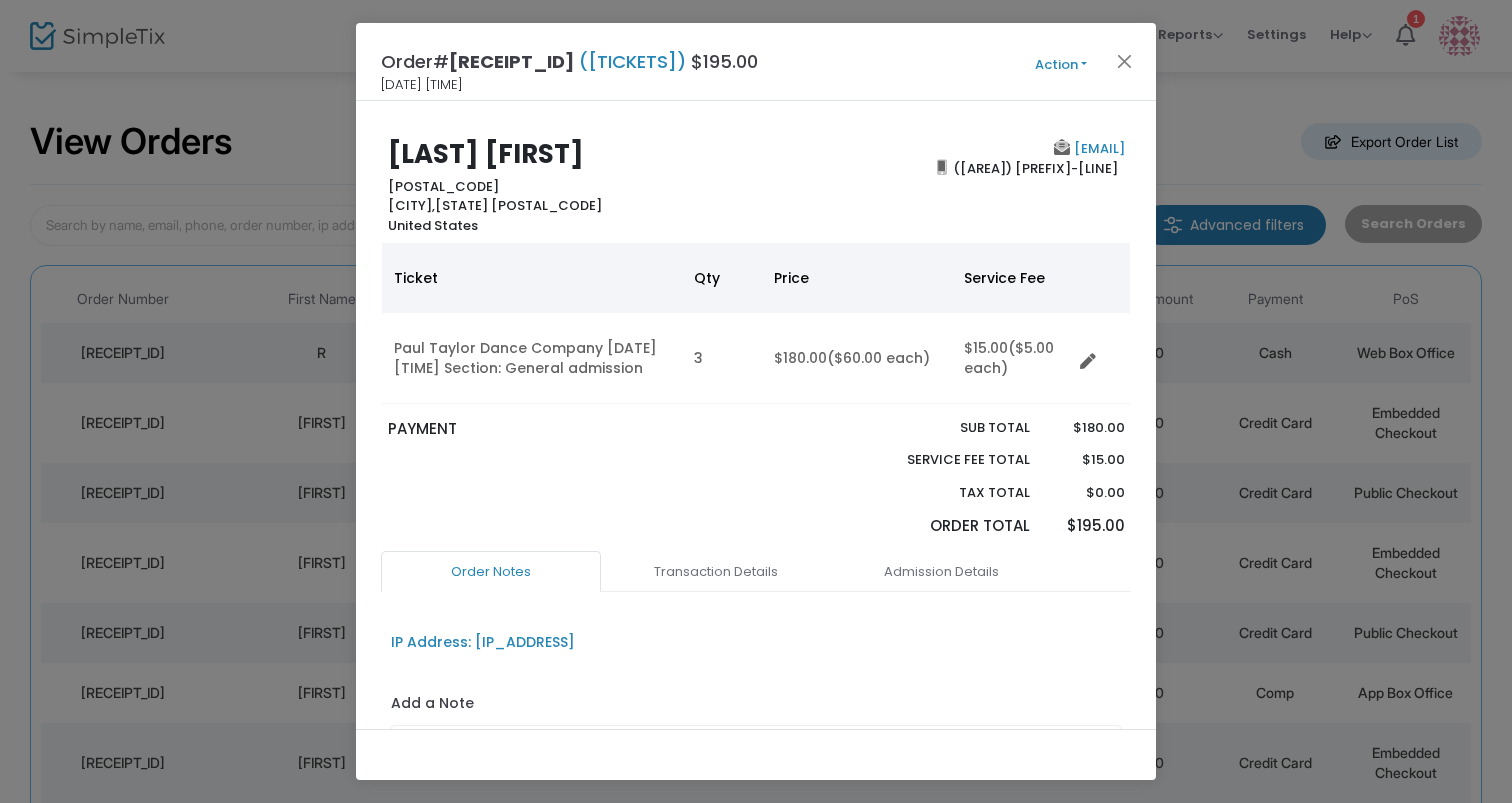 type 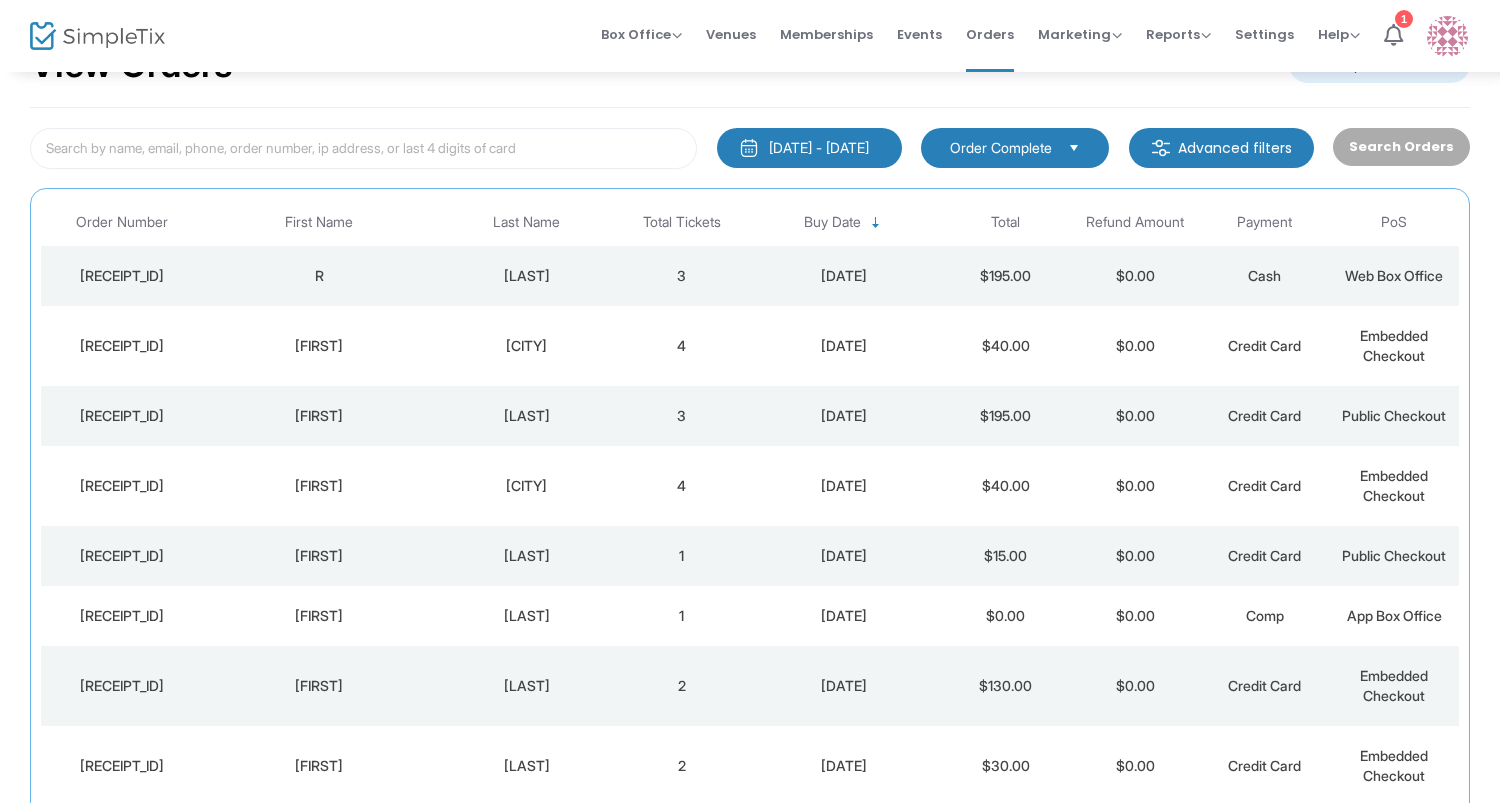 scroll, scrollTop: 80, scrollLeft: 0, axis: vertical 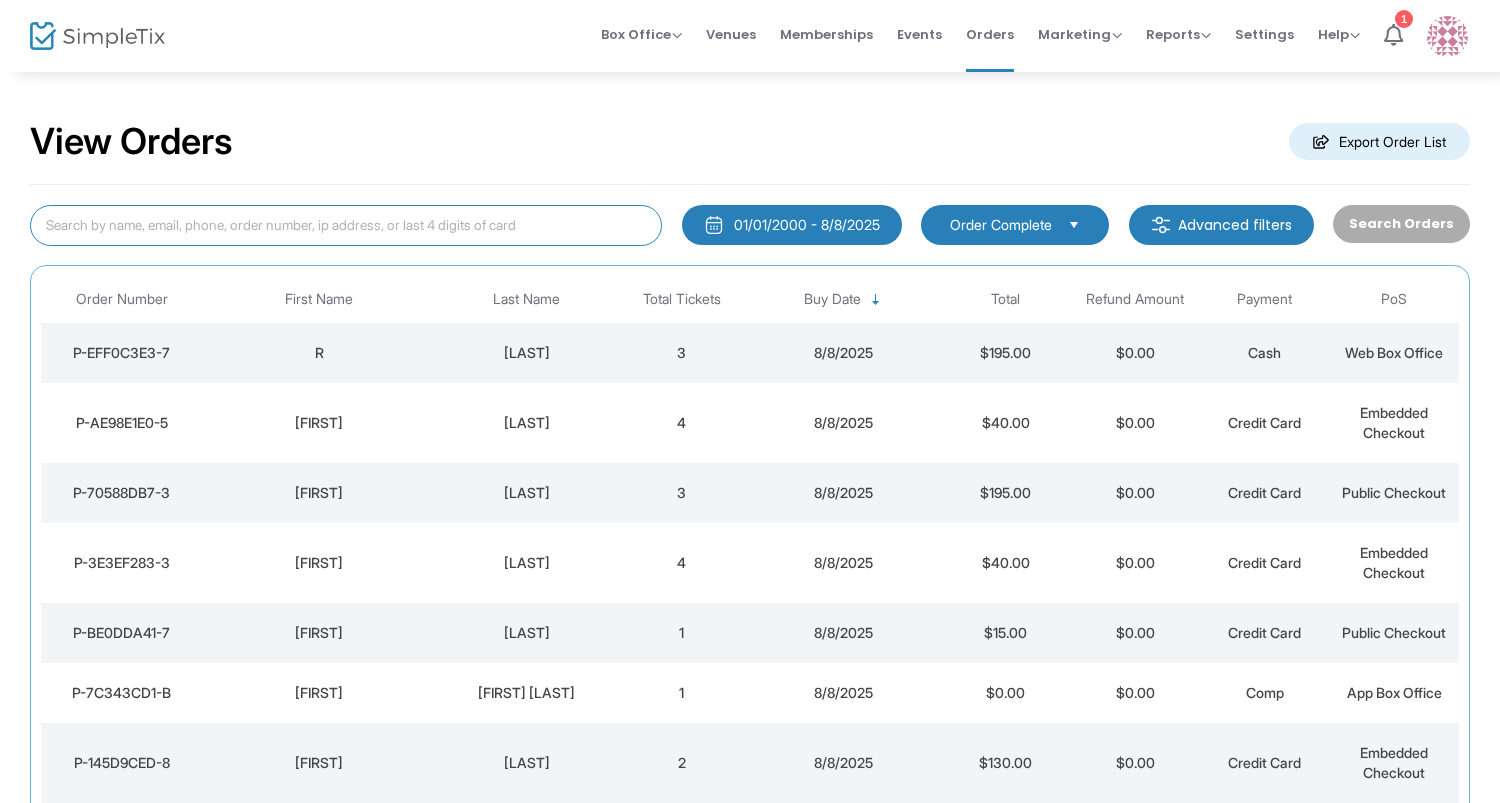 click 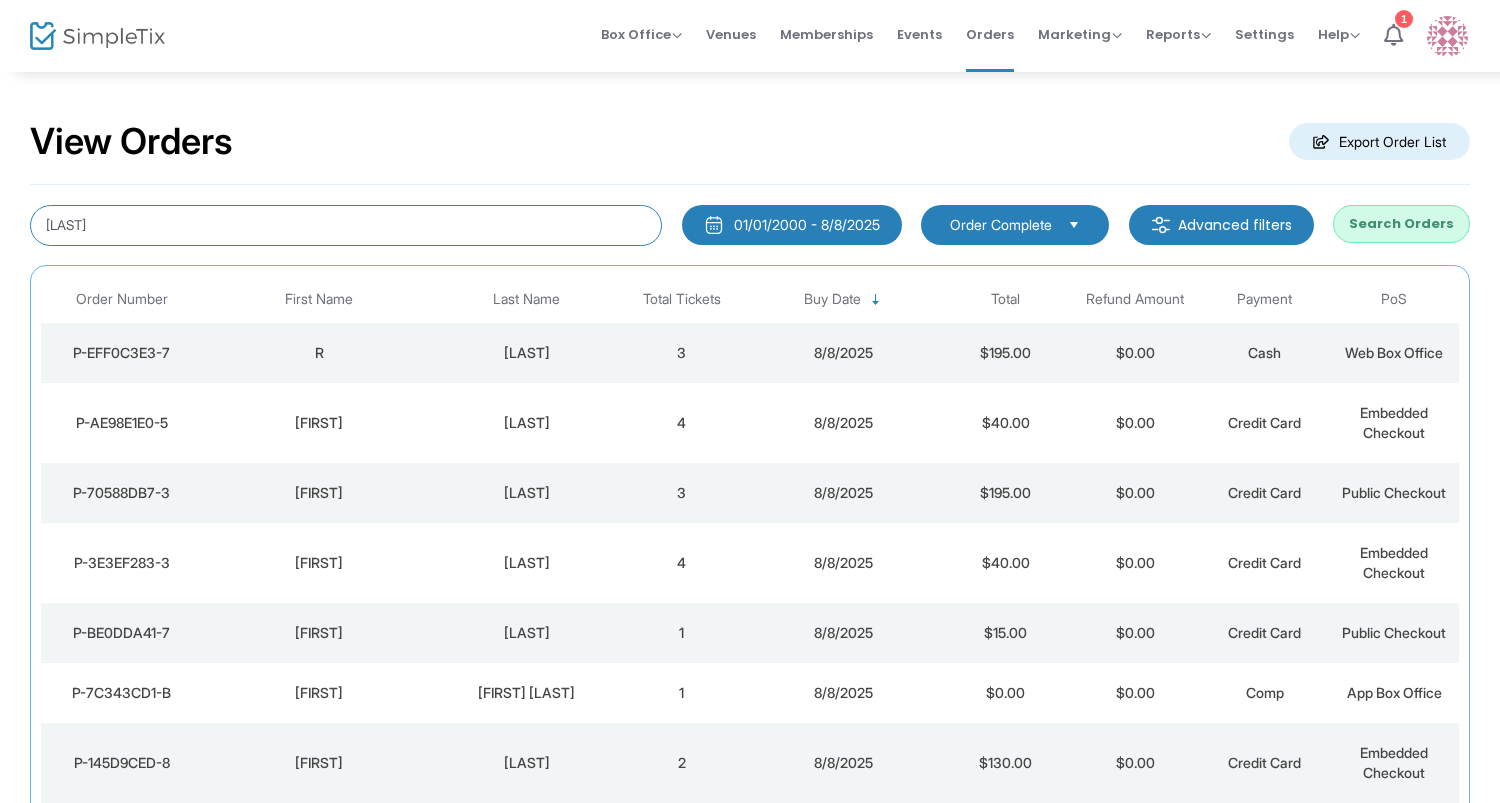 type on "fardella" 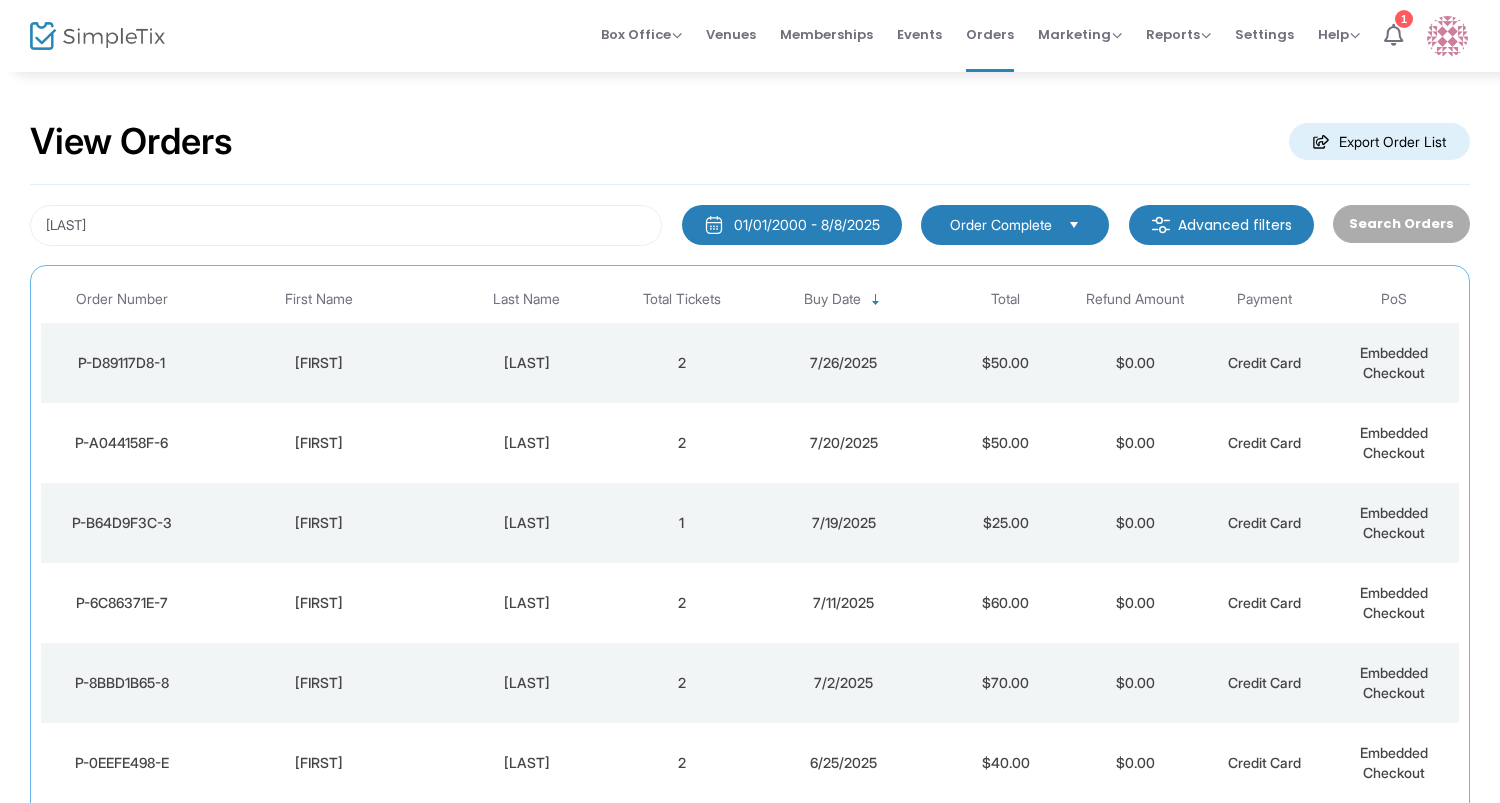 click on "Fardella" 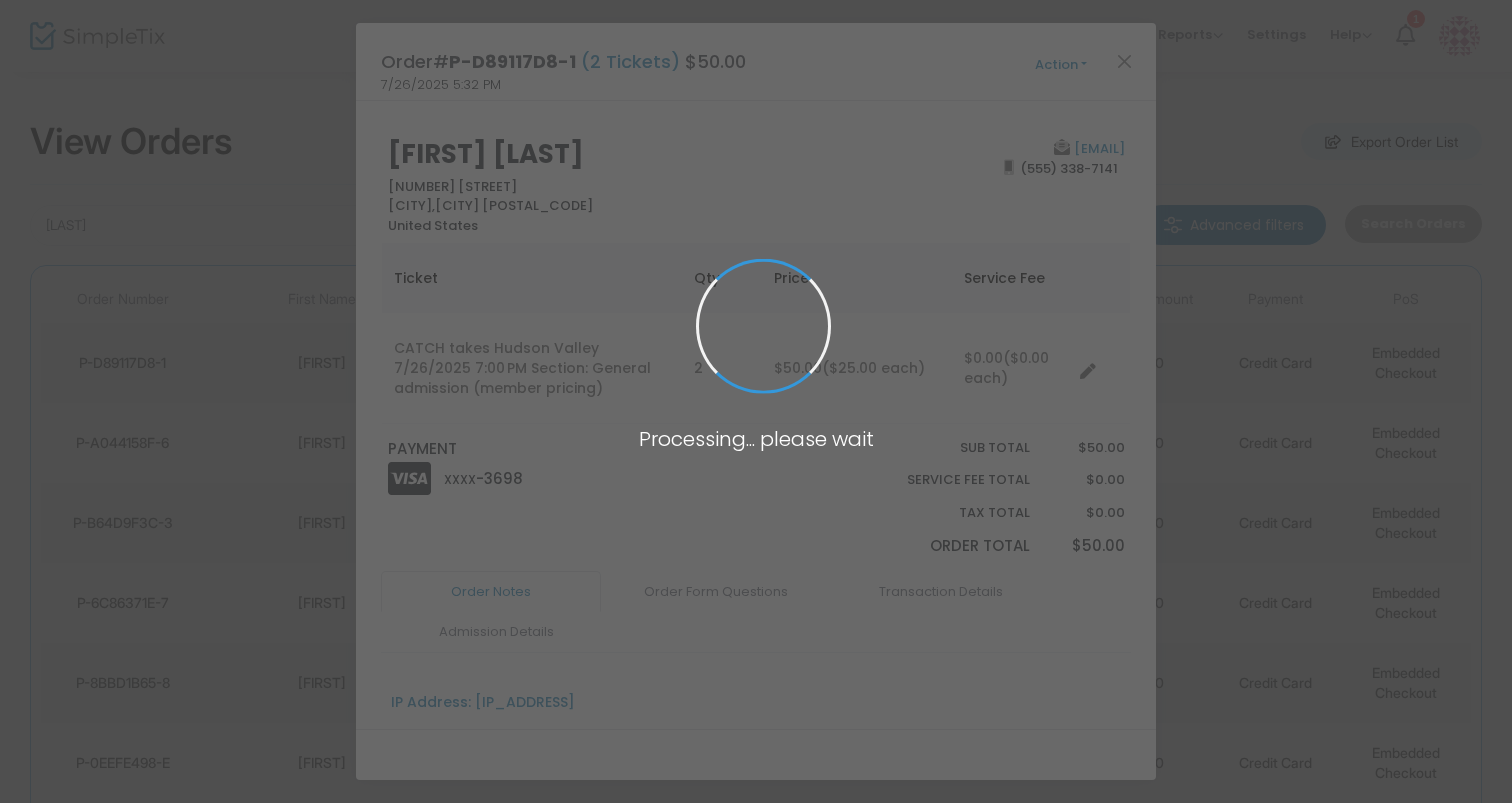 type 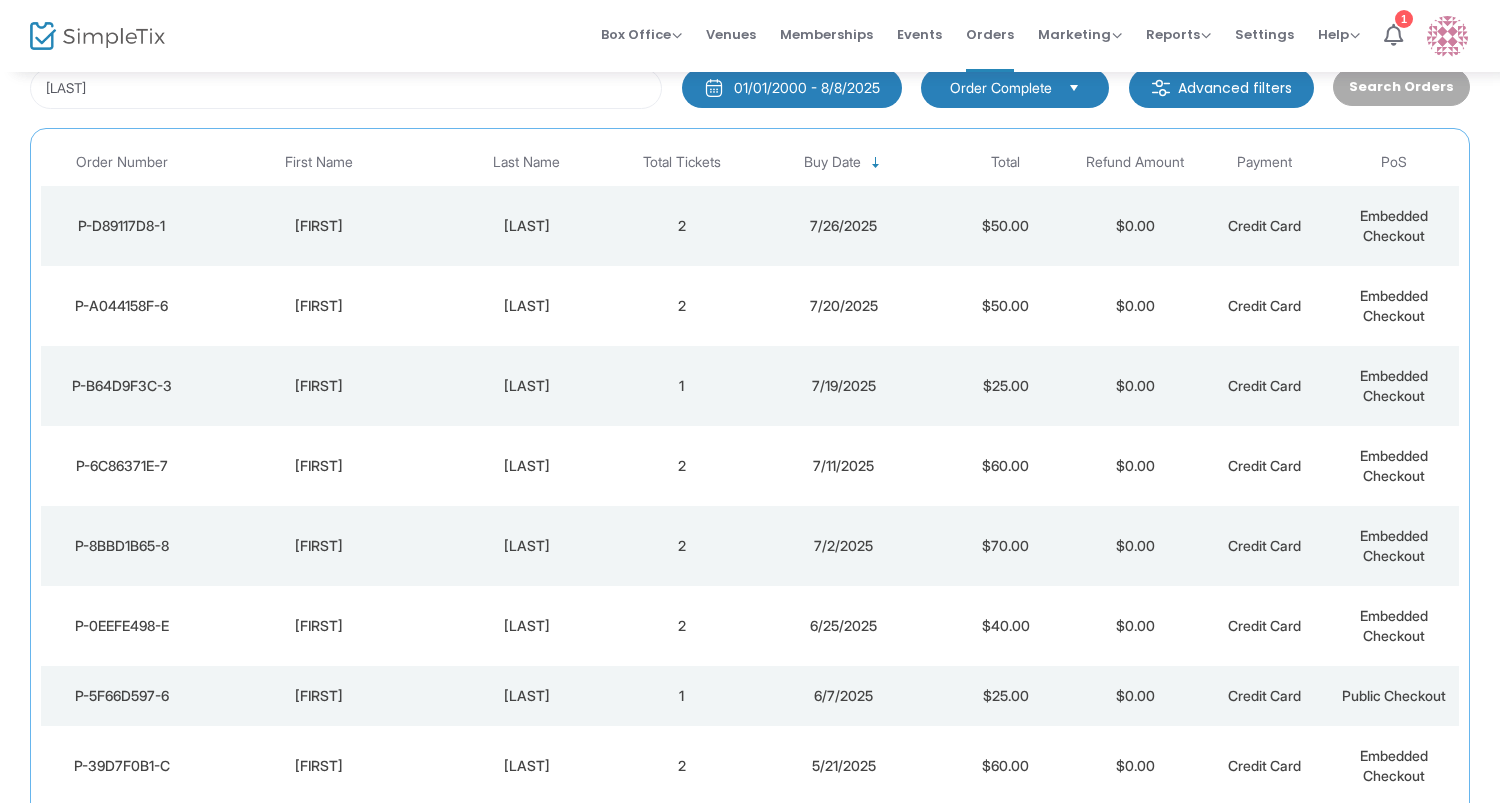 scroll, scrollTop: 140, scrollLeft: 0, axis: vertical 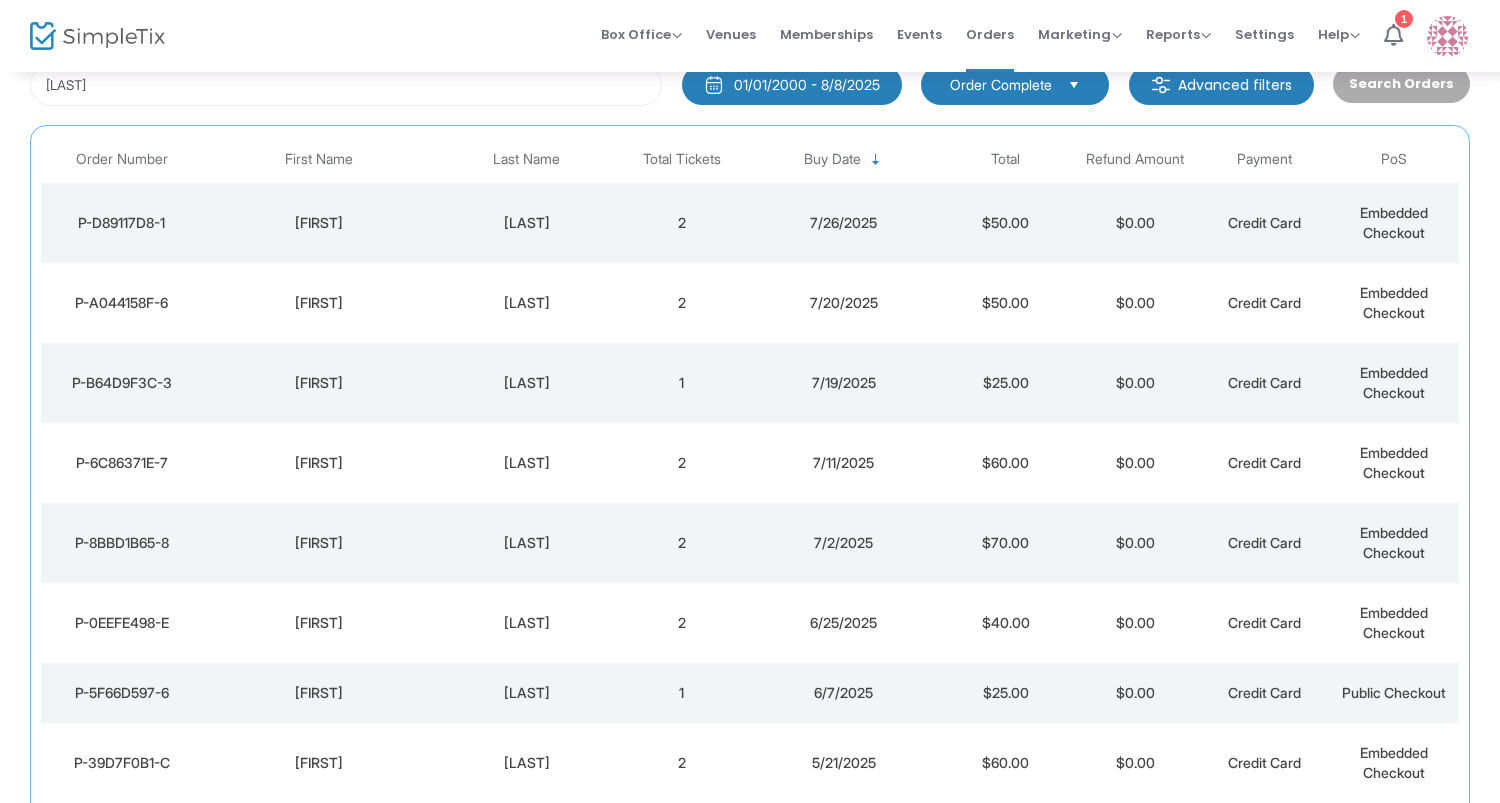 click on "Fardella" 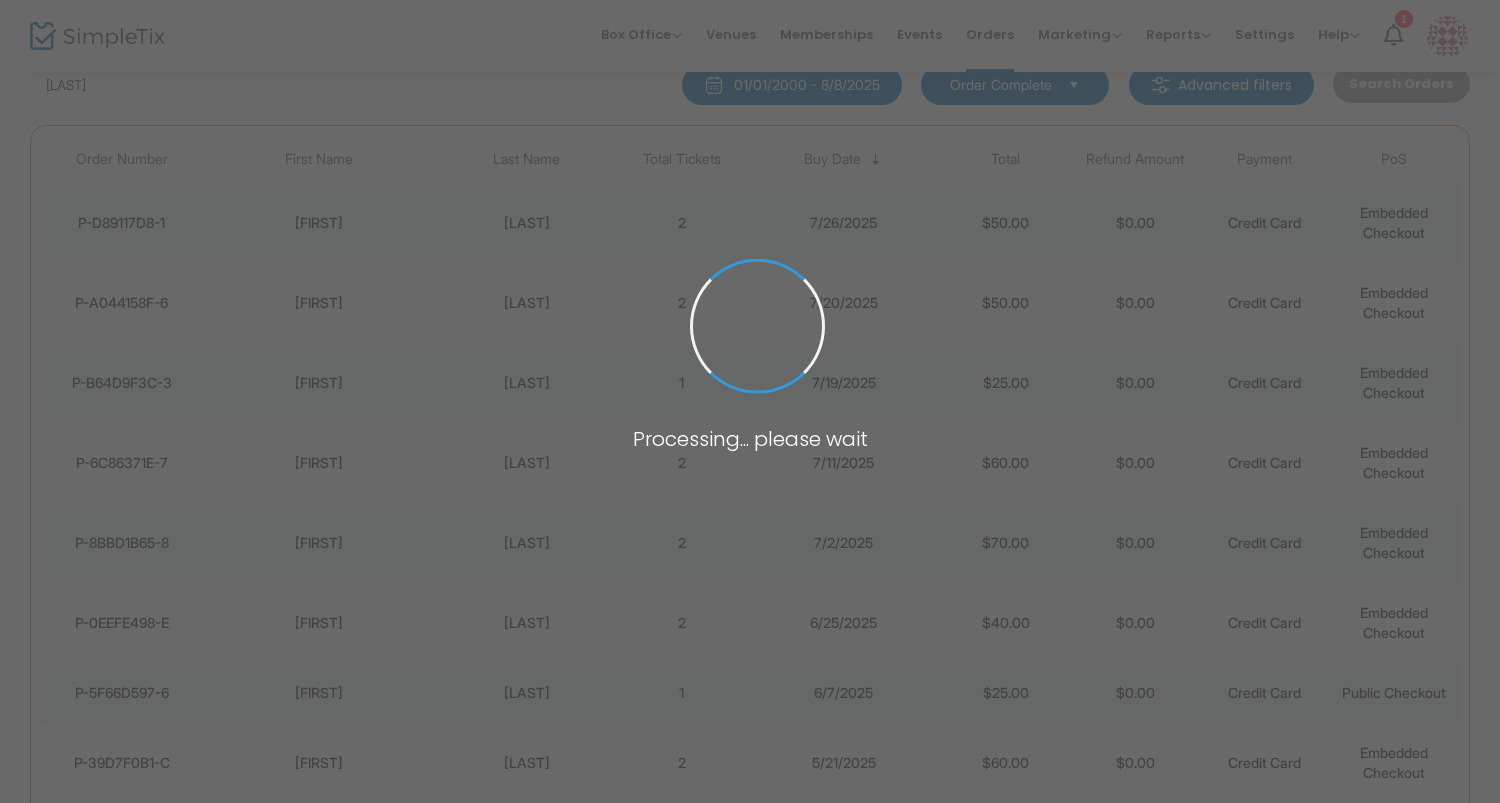 scroll, scrollTop: 0, scrollLeft: 0, axis: both 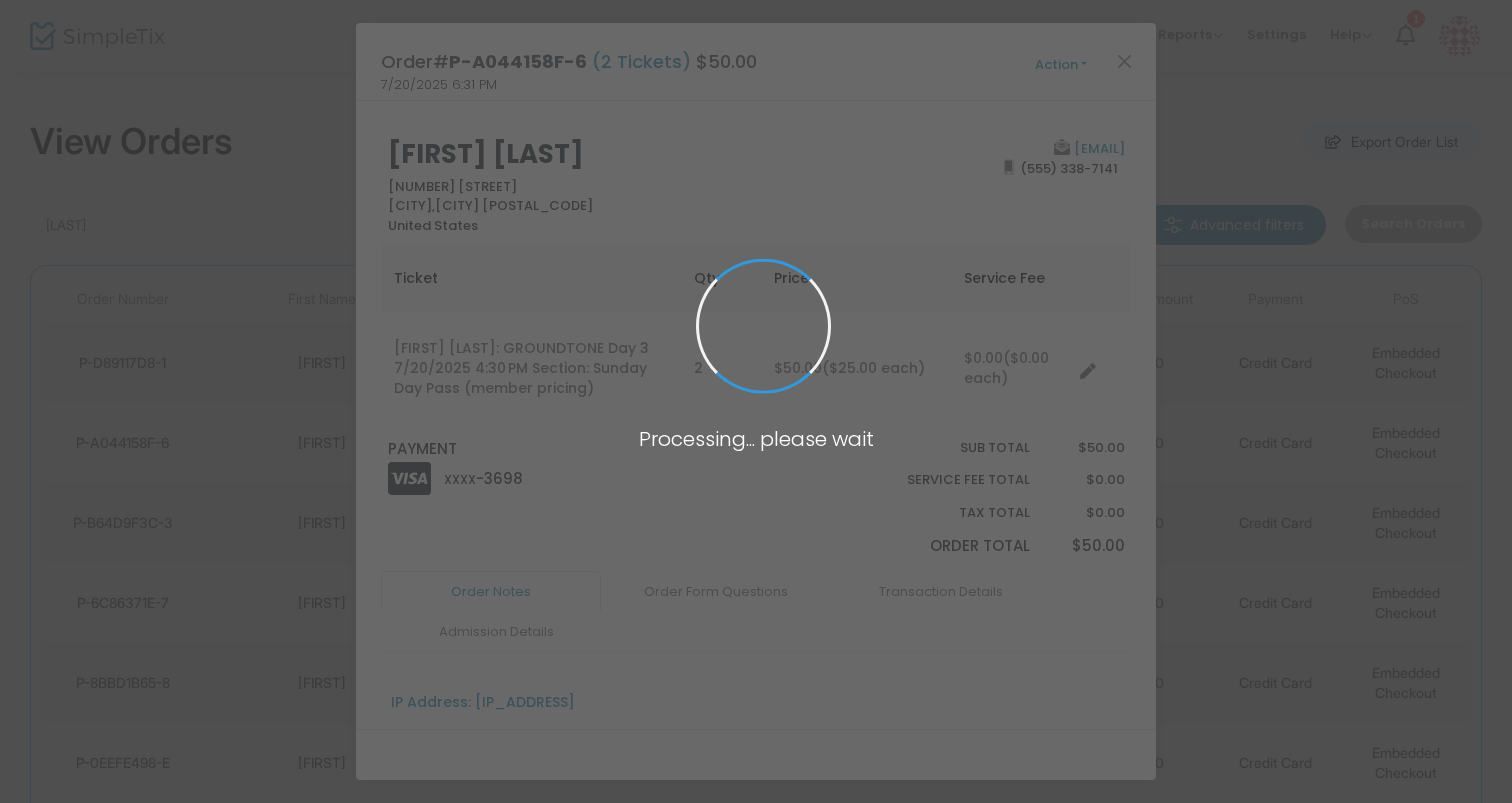 type 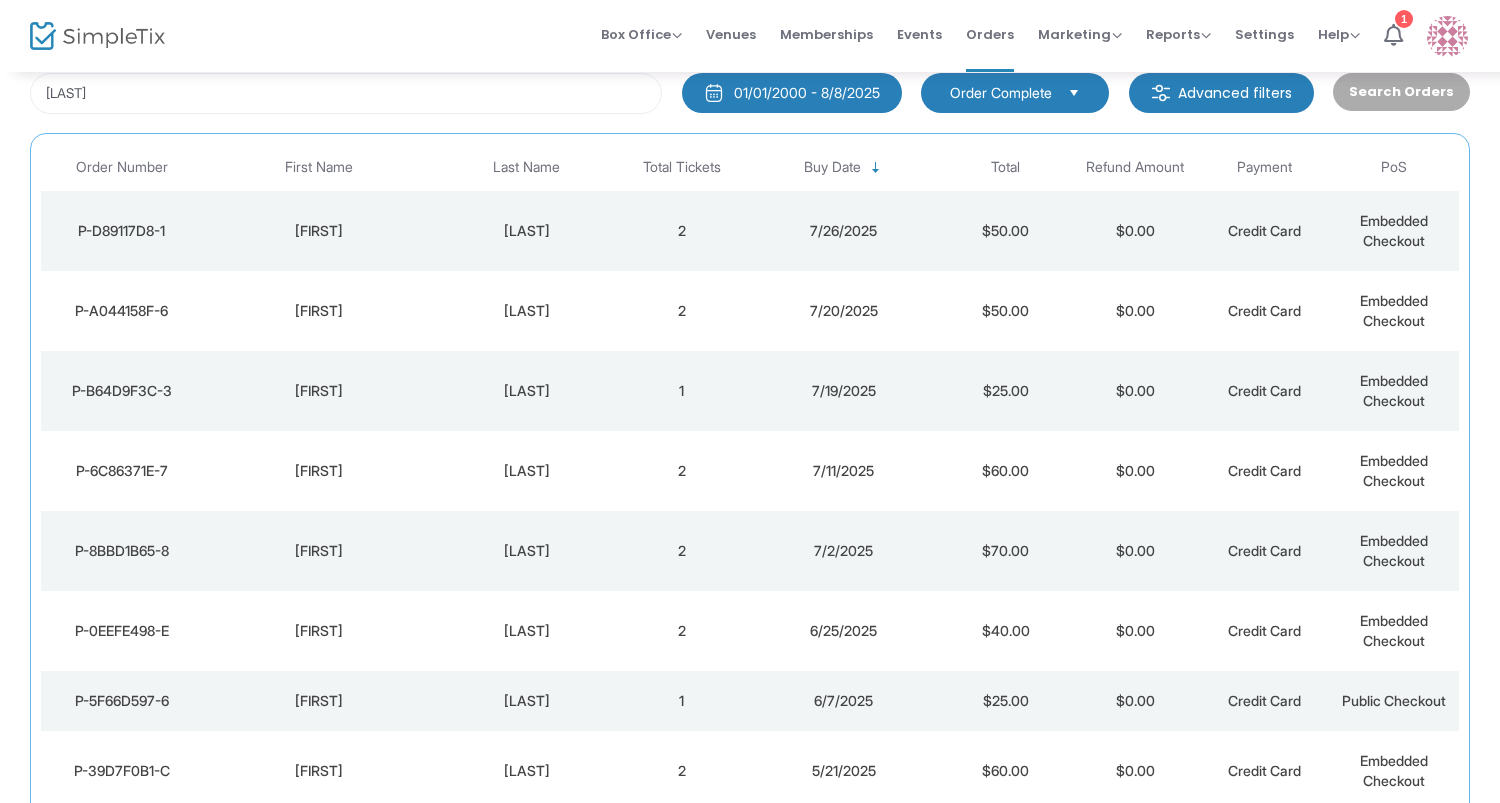 scroll, scrollTop: 140, scrollLeft: 0, axis: vertical 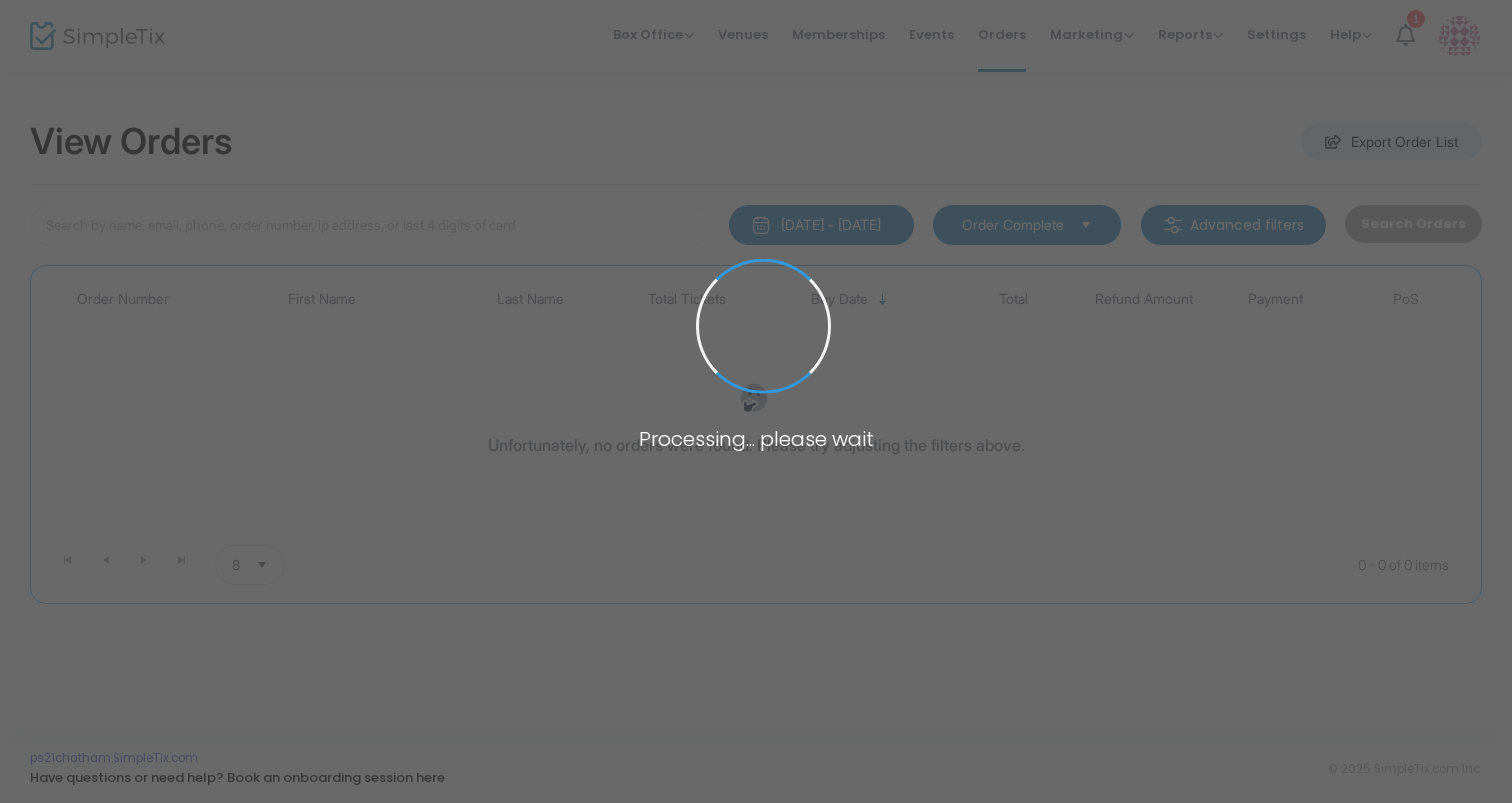 type on "[LAST]" 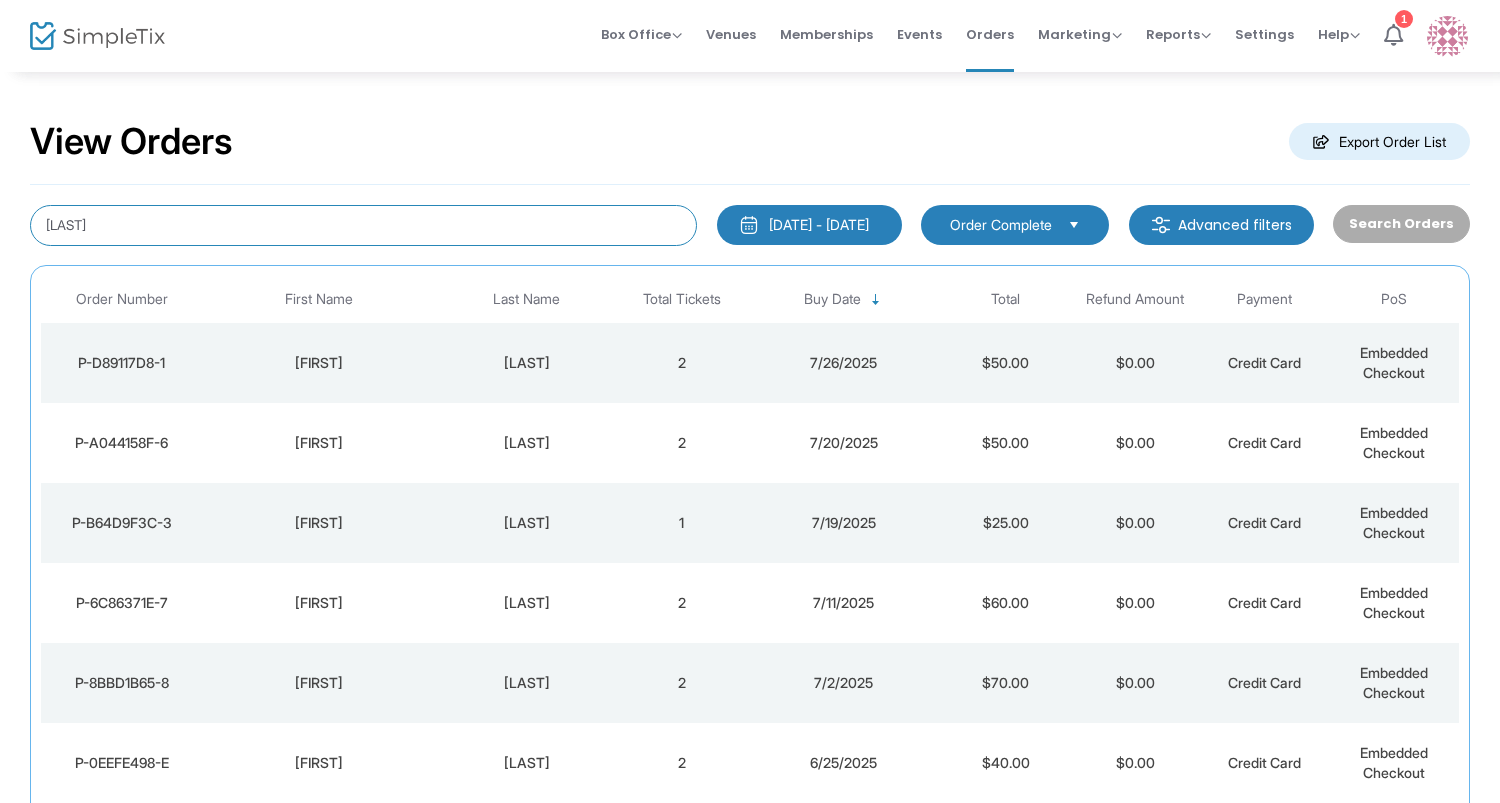 drag, startPoint x: 157, startPoint y: 214, endPoint x: -41, endPoint y: 189, distance: 199.57204 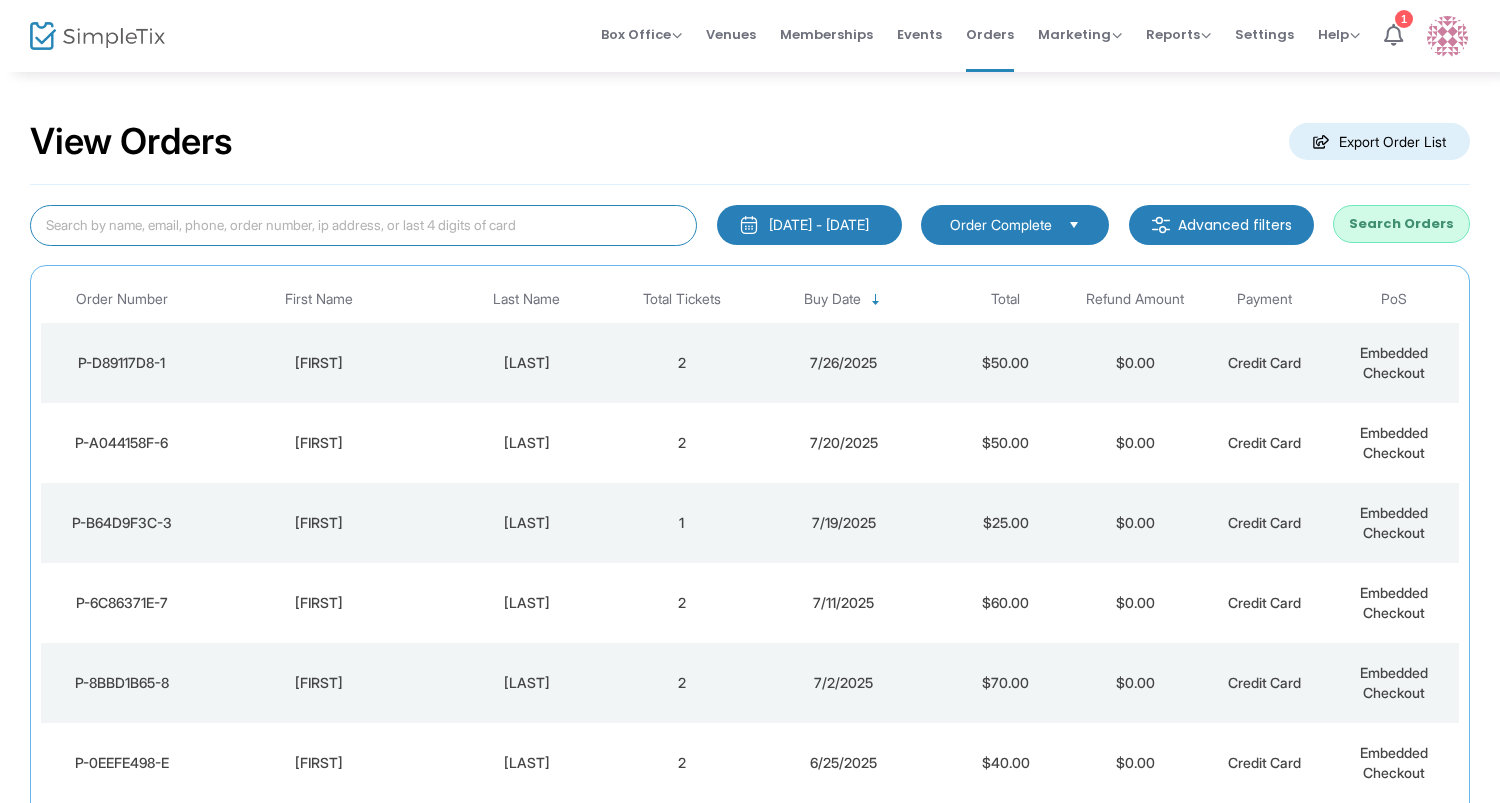 type 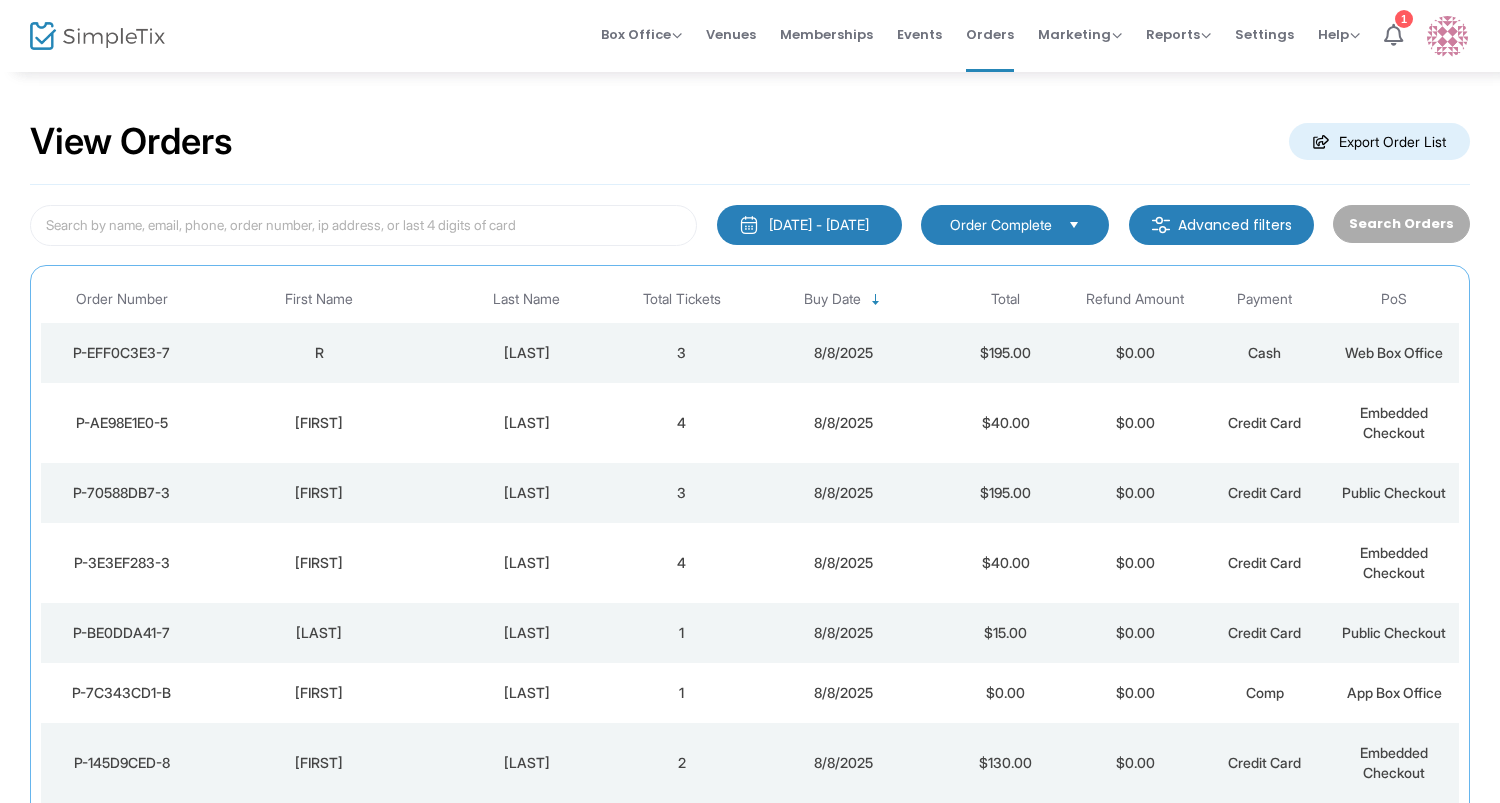 click on "[LAST]" 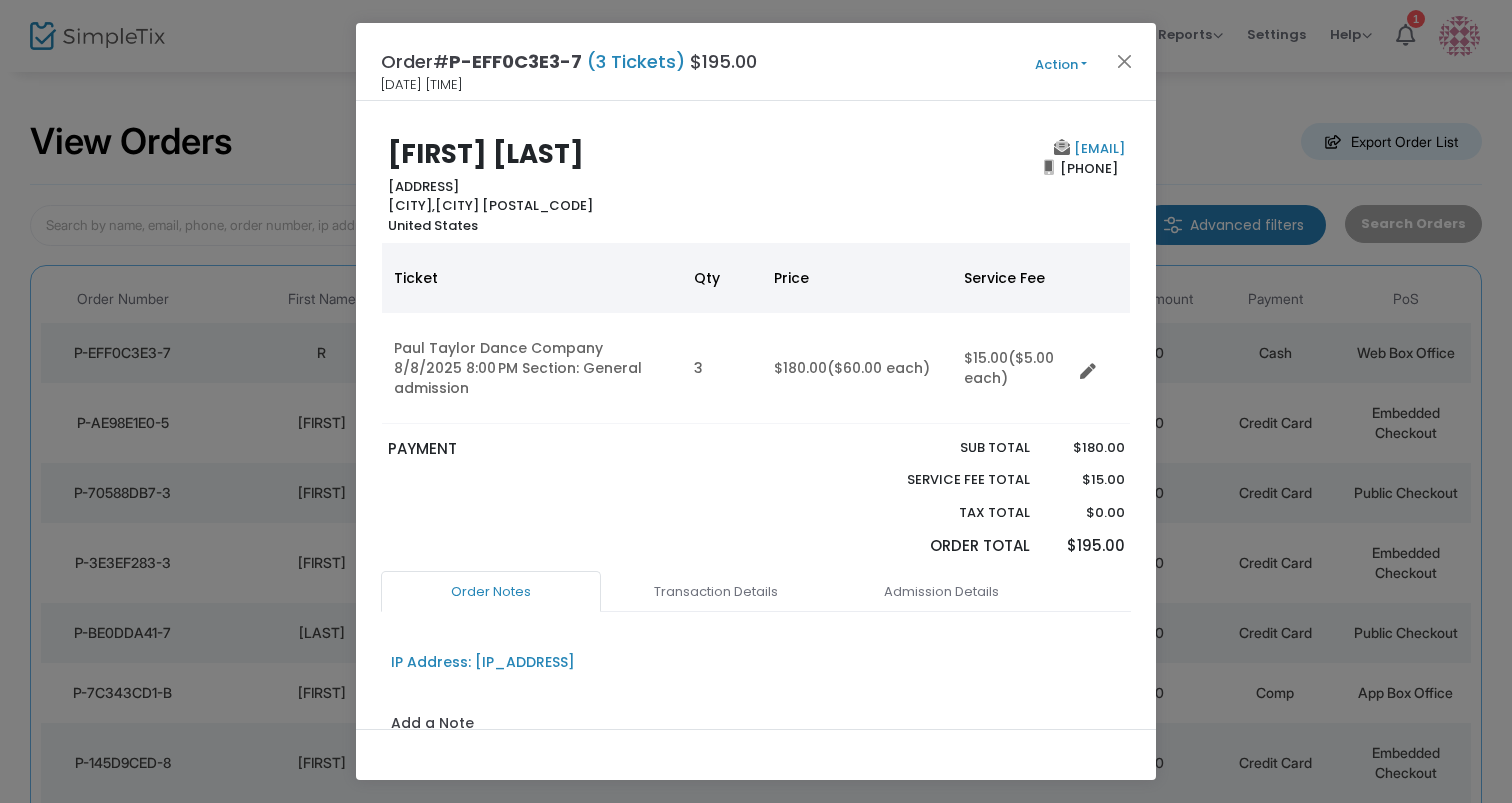 click on "R Halberstadter" 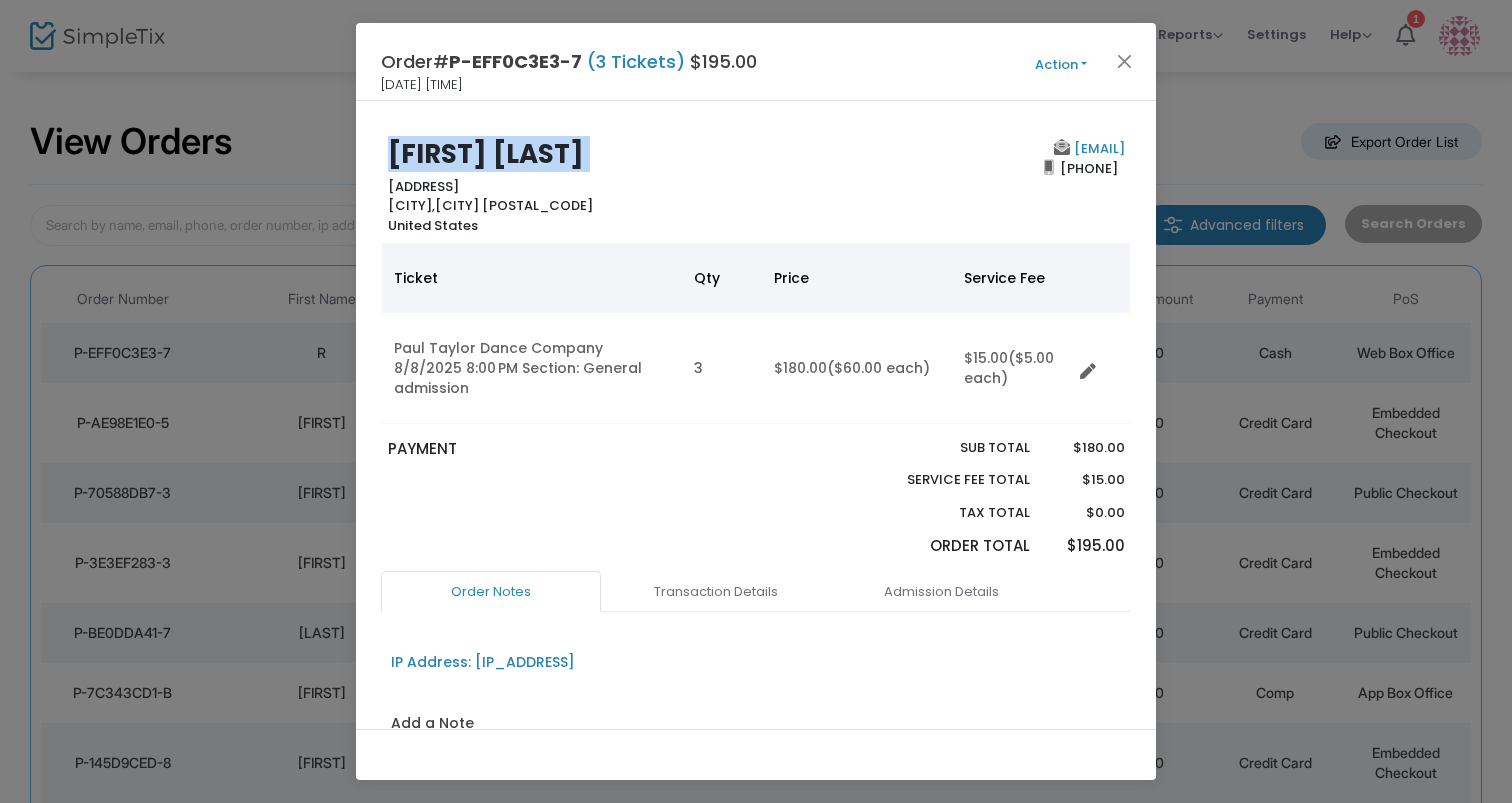 click on "R Halberstadter" 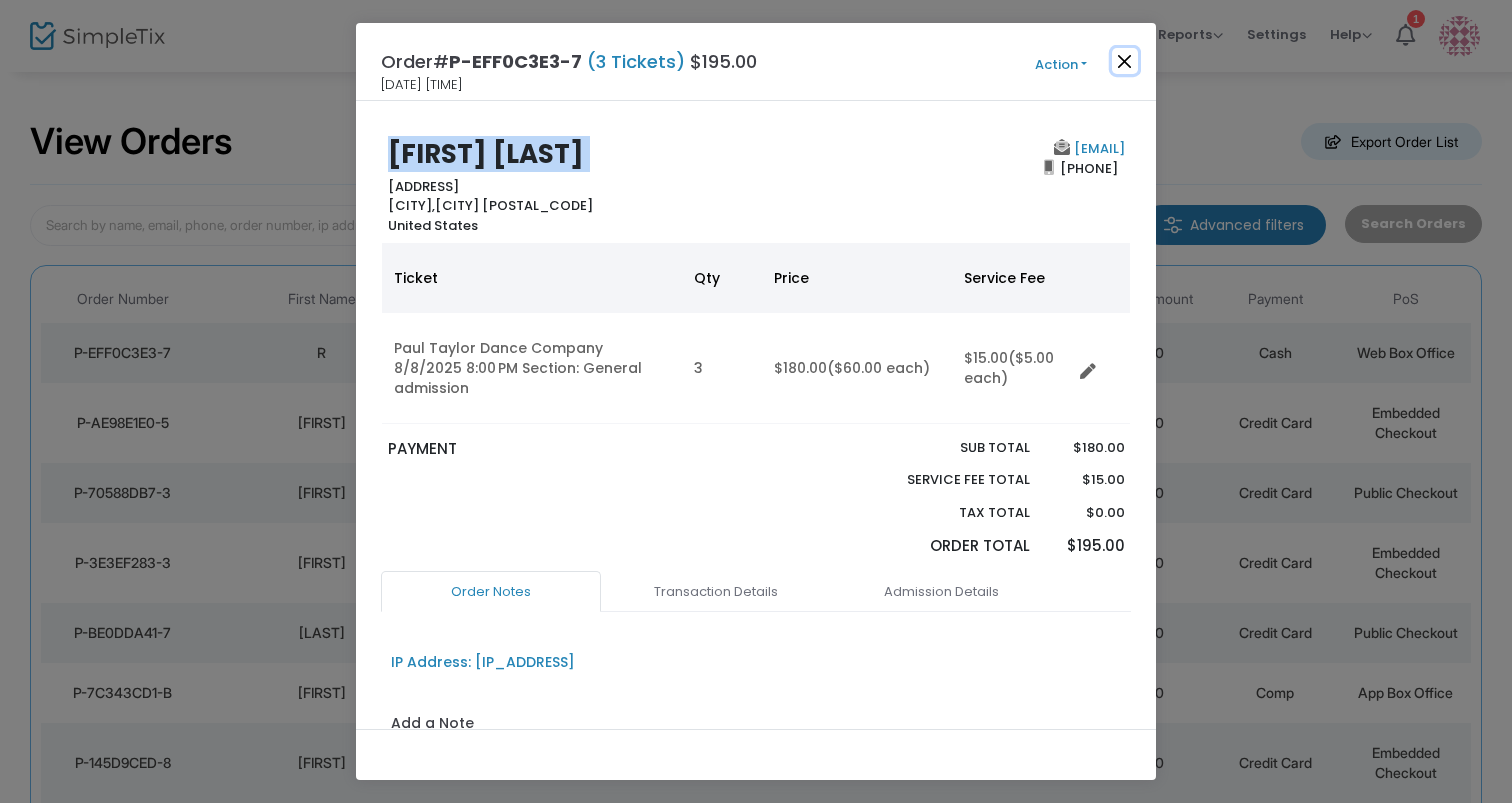 click 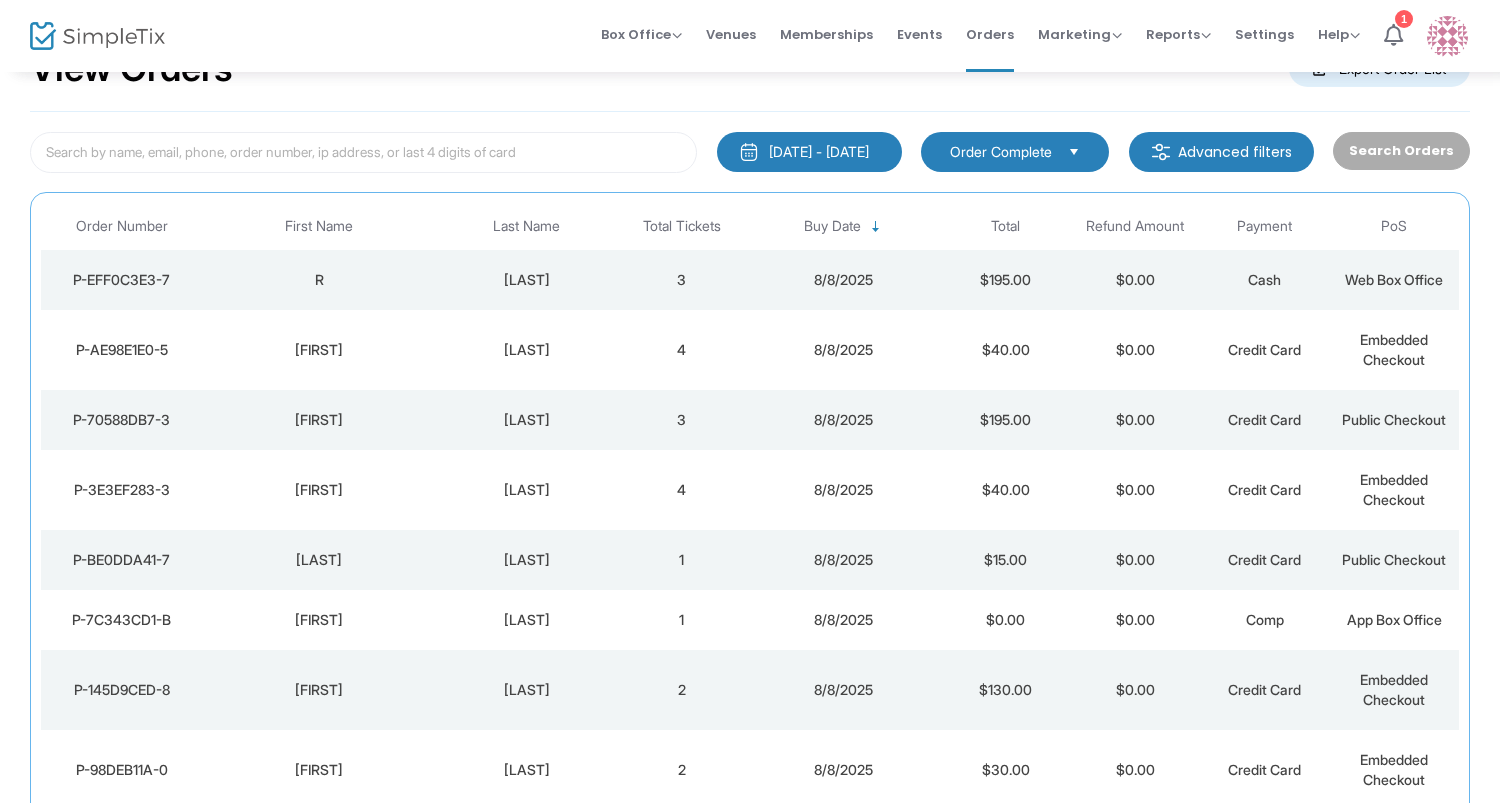 scroll, scrollTop: 80, scrollLeft: 0, axis: vertical 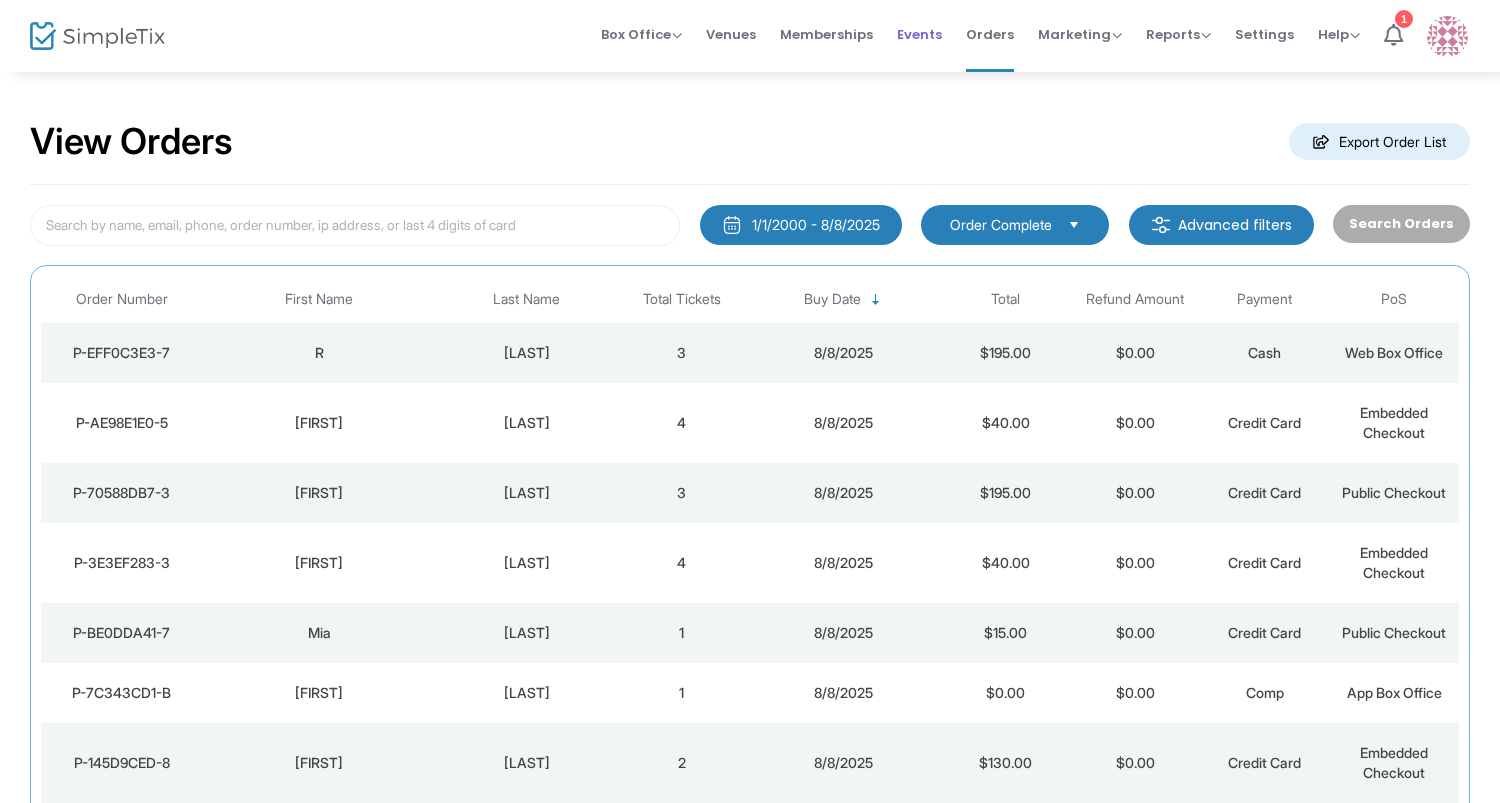 click on "Events" at bounding box center [919, 34] 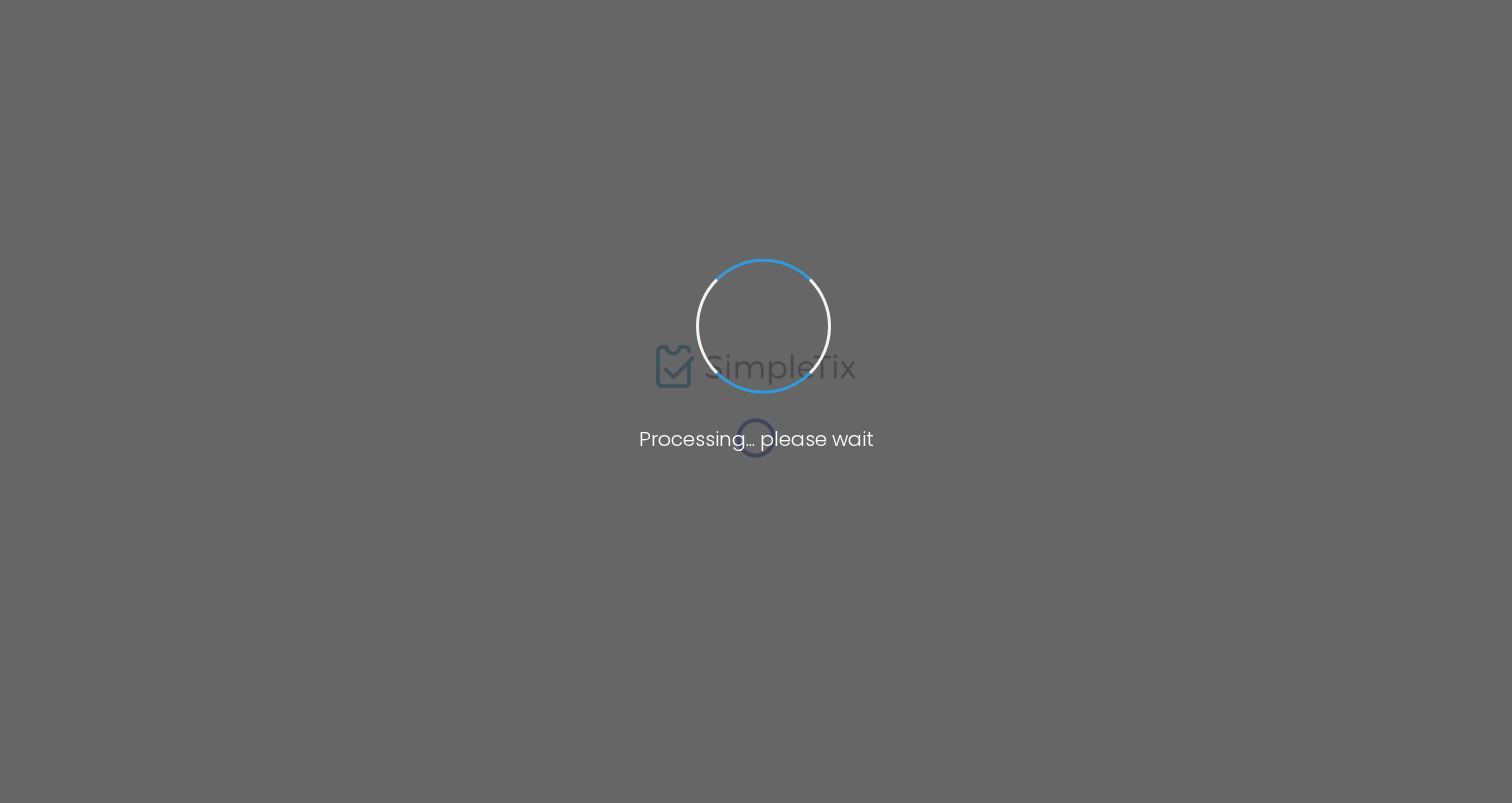 scroll, scrollTop: 0, scrollLeft: 0, axis: both 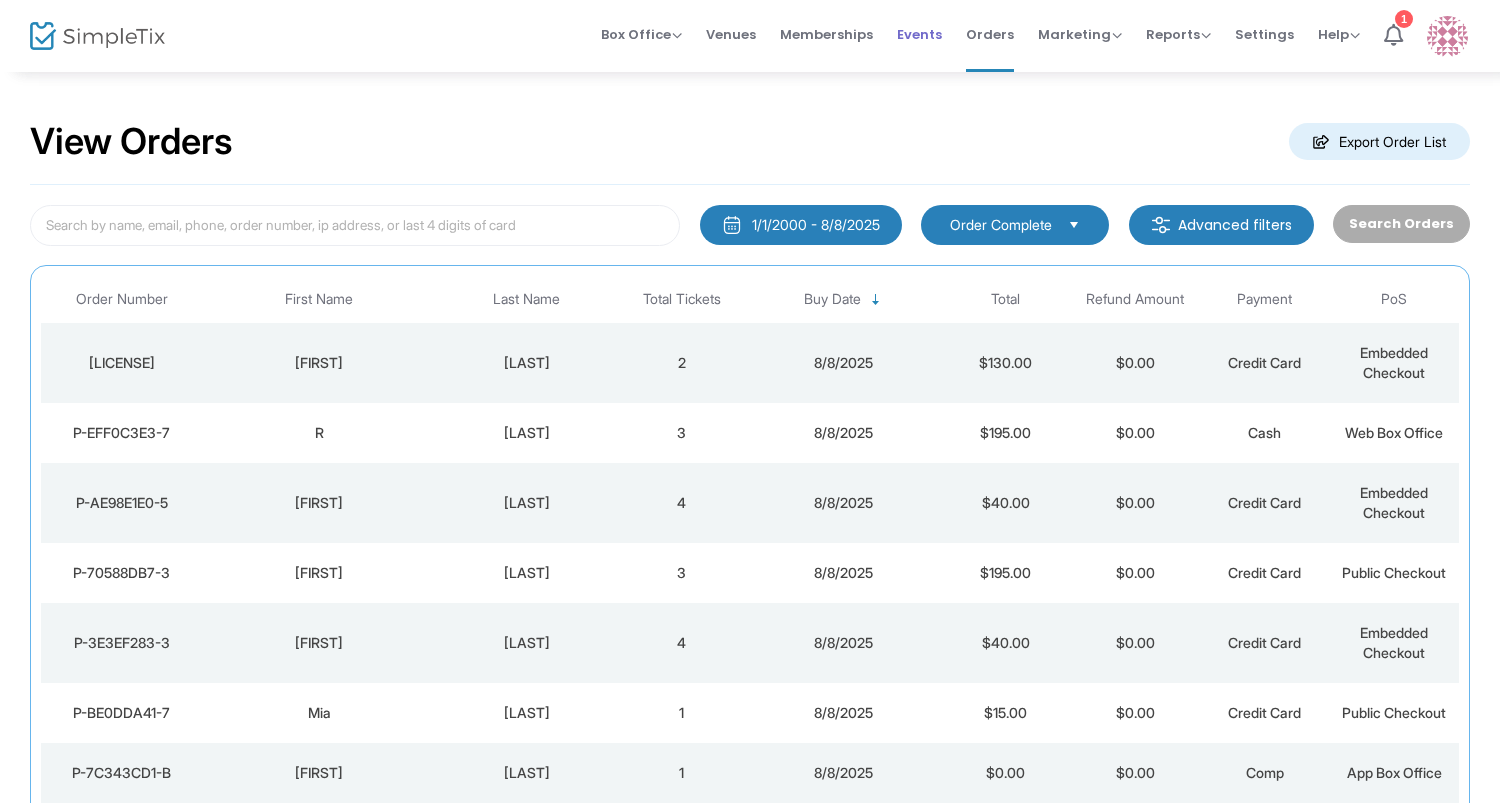 click on "Events" at bounding box center (919, 34) 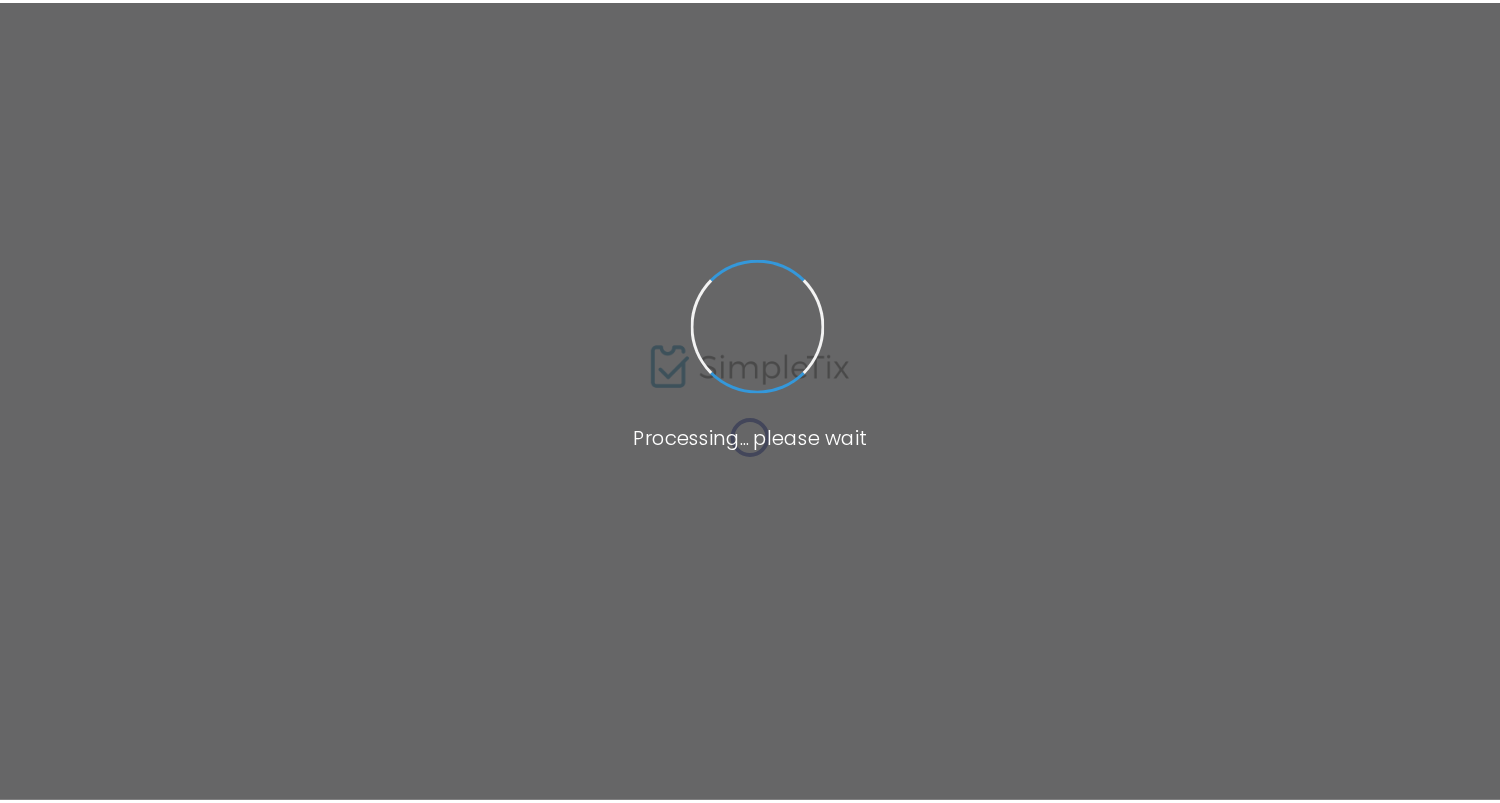 scroll, scrollTop: 0, scrollLeft: 0, axis: both 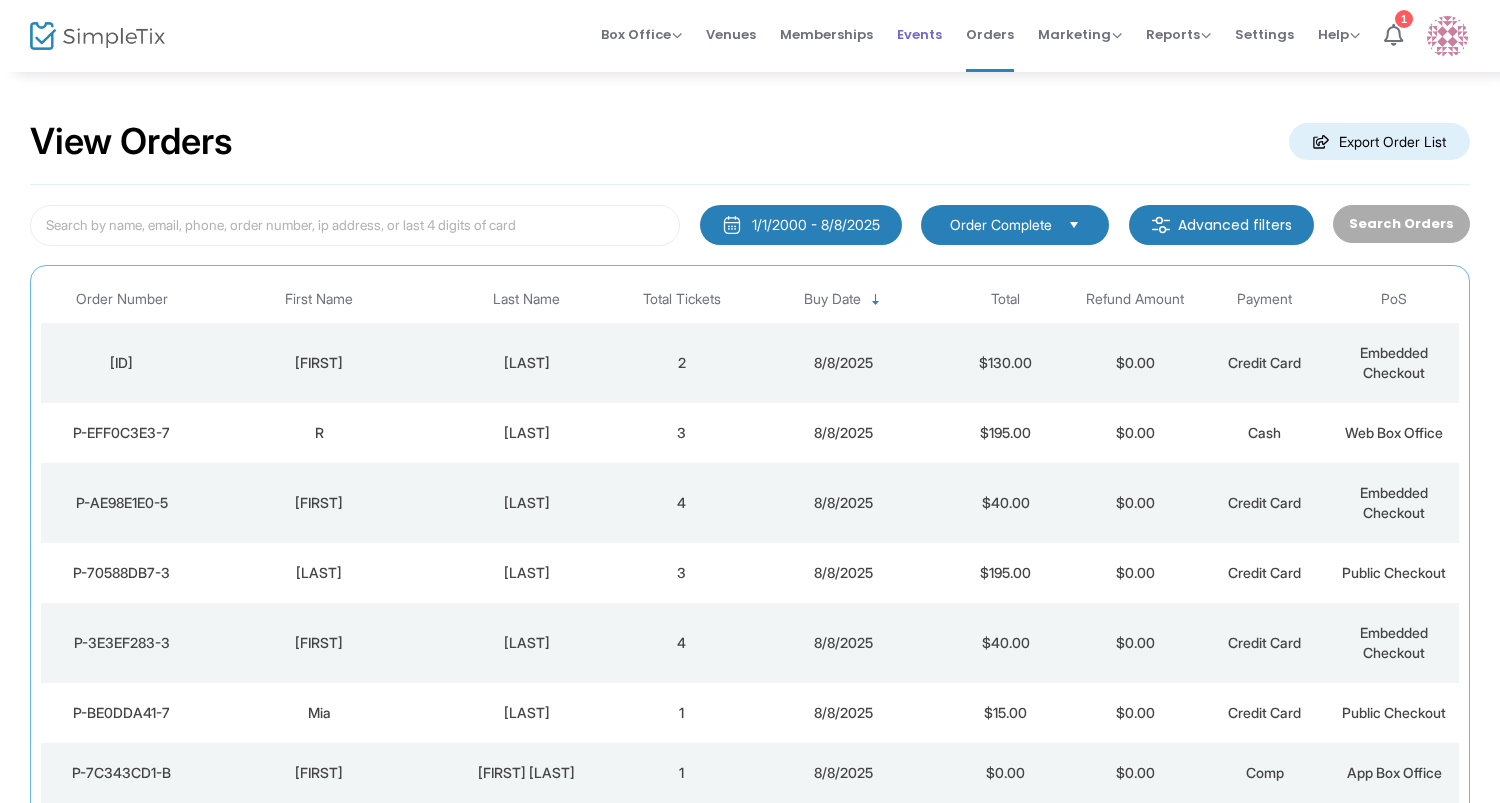 click on "Events" at bounding box center [919, 34] 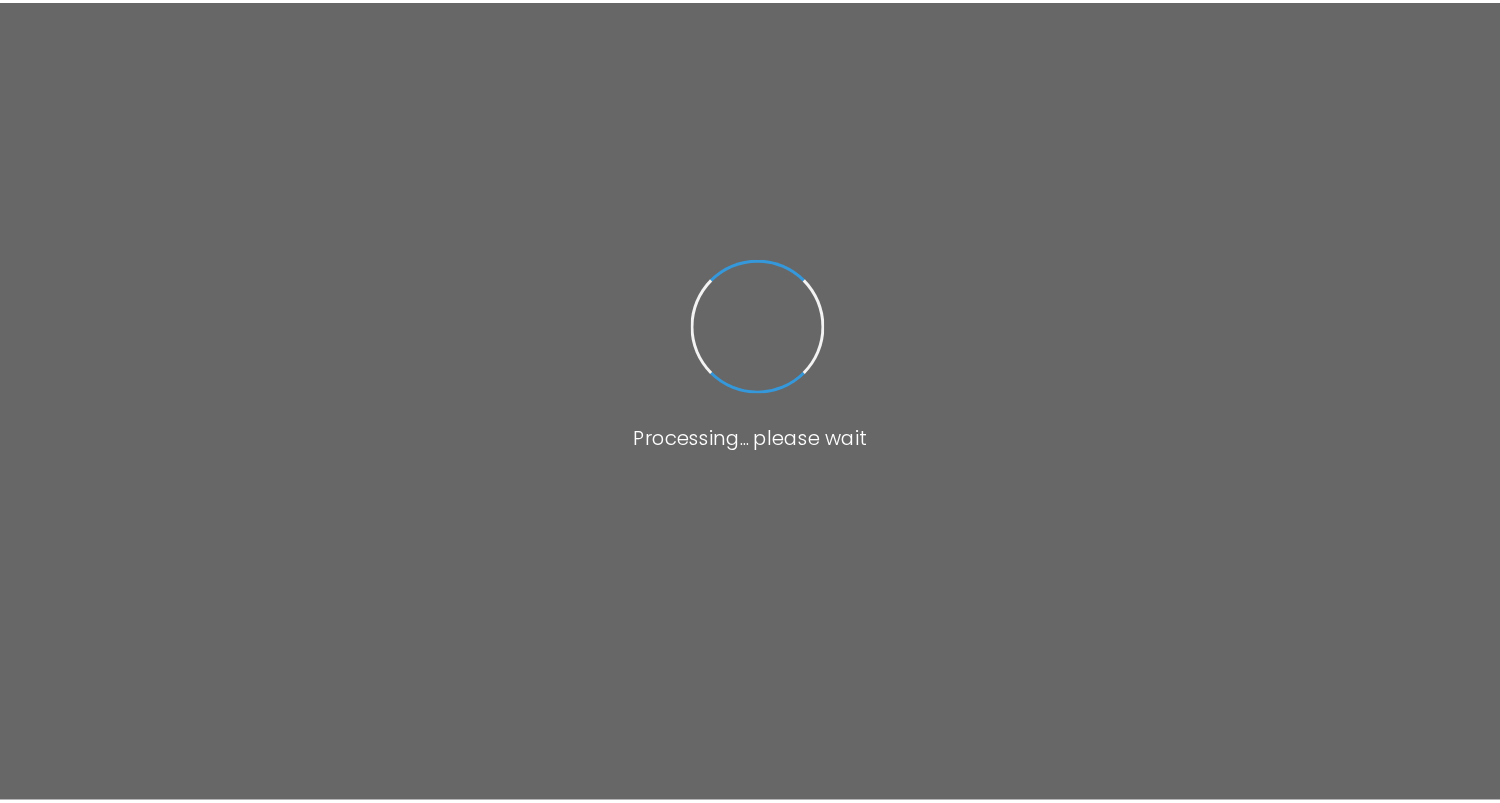 scroll, scrollTop: 0, scrollLeft: 0, axis: both 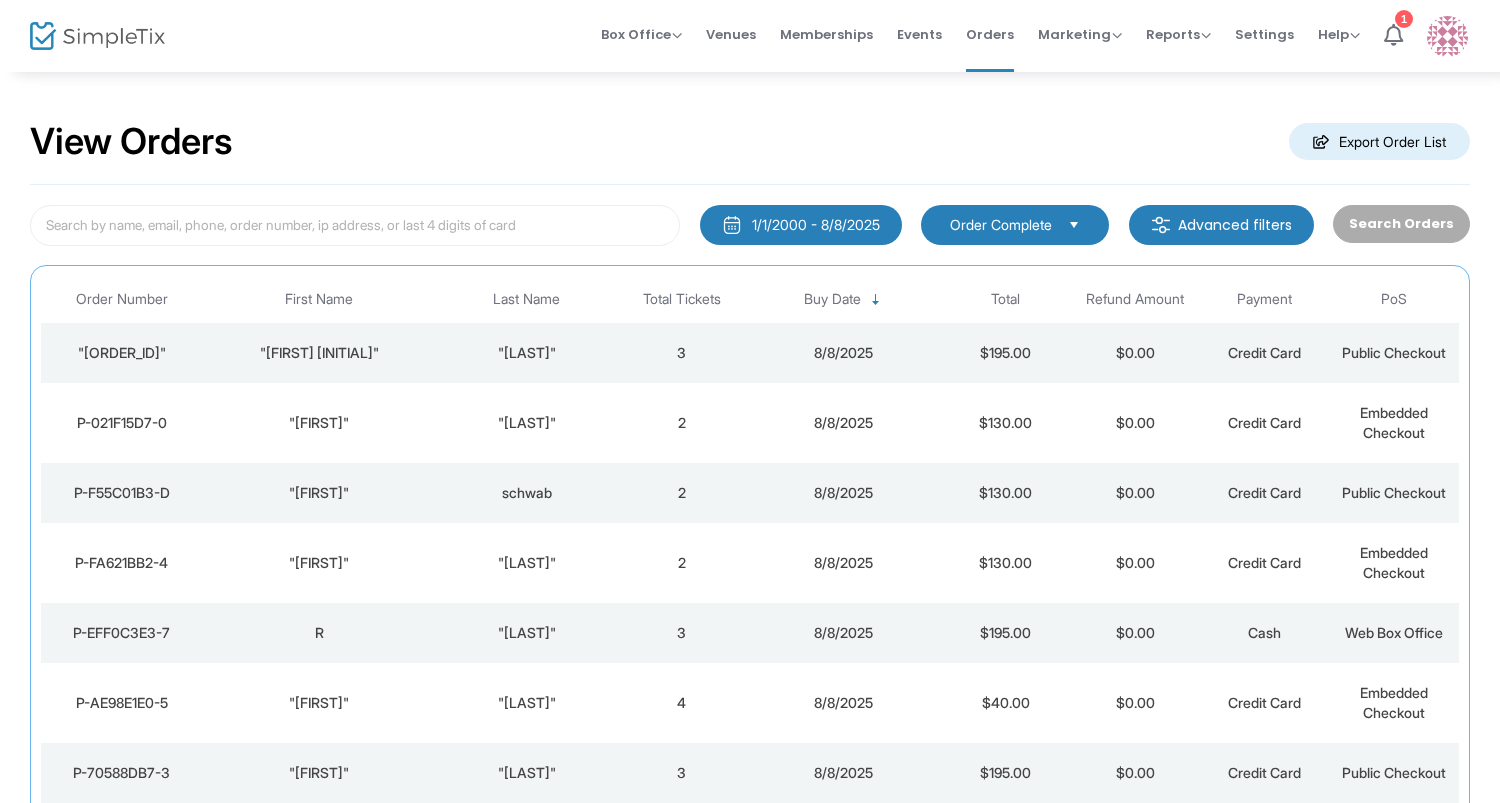 click on "[LAST]" 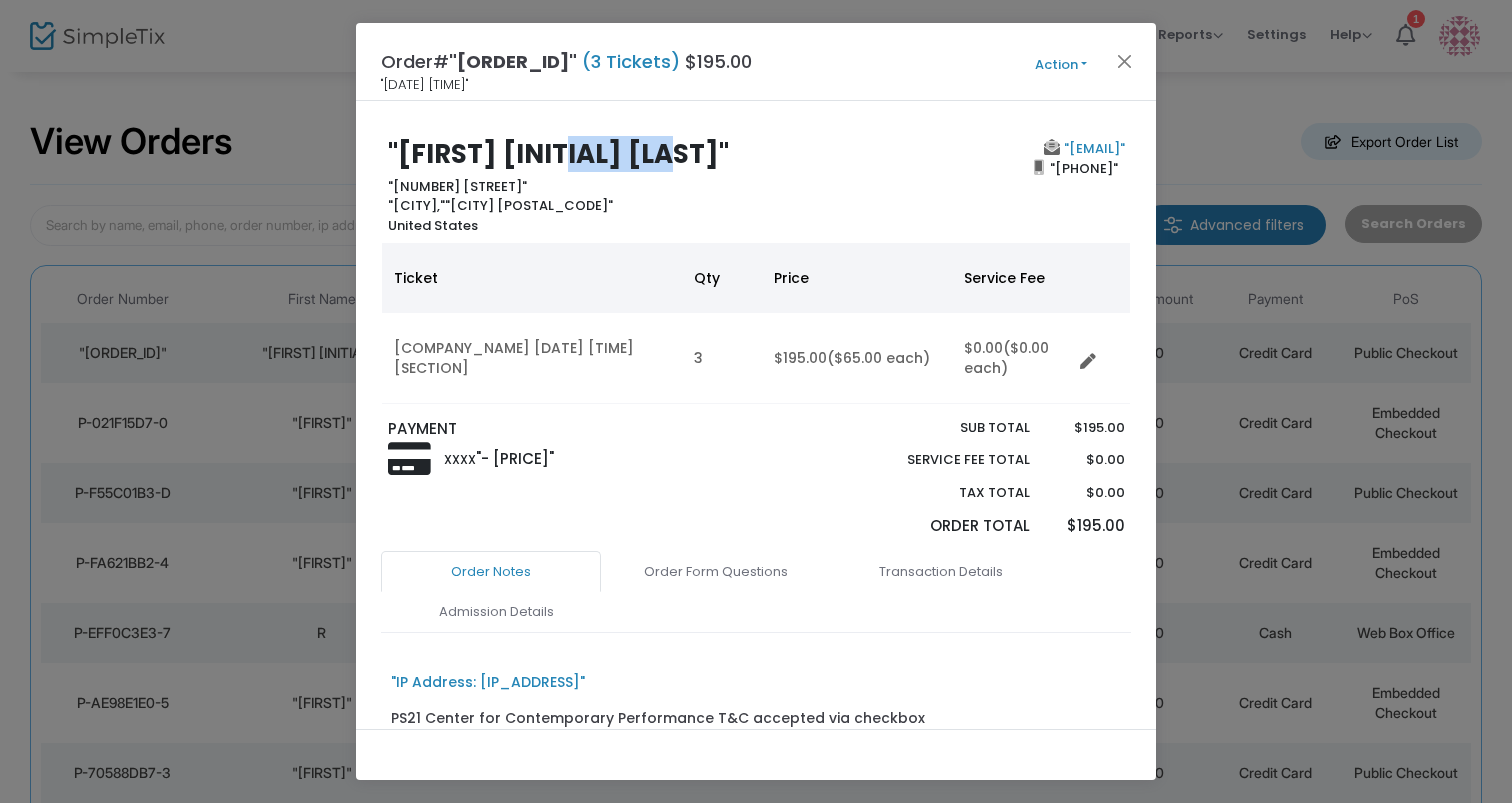 drag, startPoint x: 697, startPoint y: 149, endPoint x: 583, endPoint y: 149, distance: 114 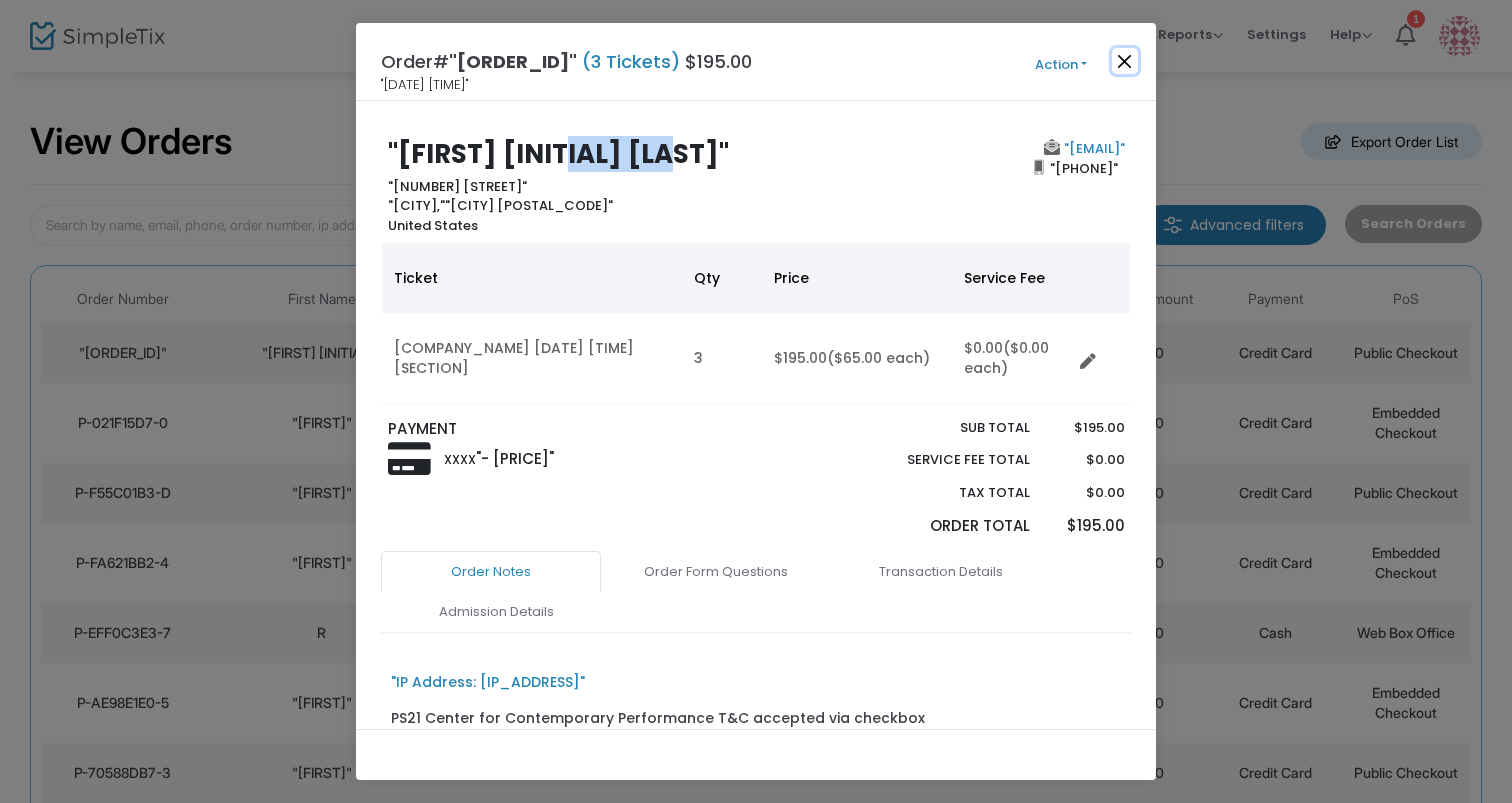 click 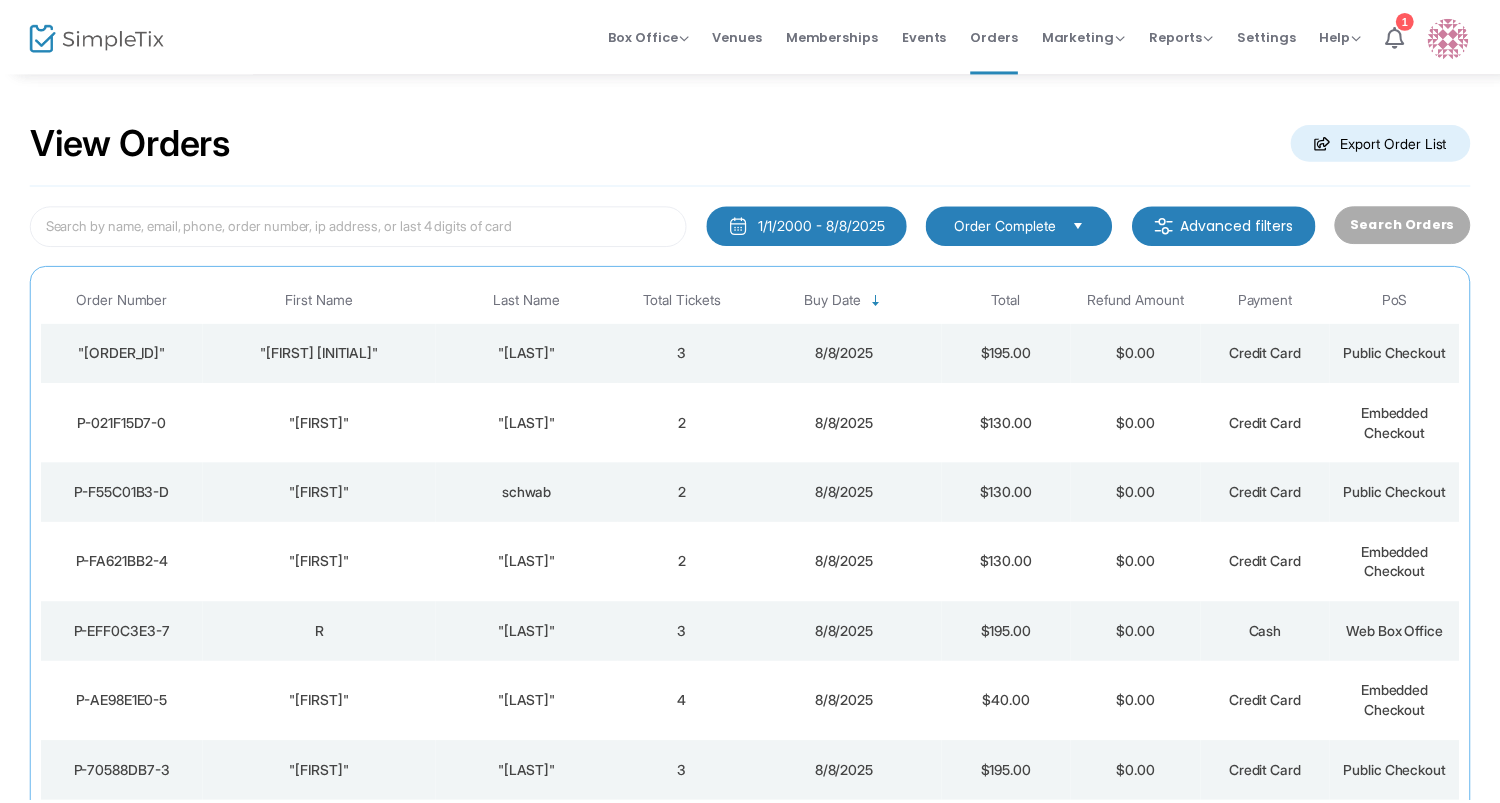 scroll, scrollTop: 80, scrollLeft: 0, axis: vertical 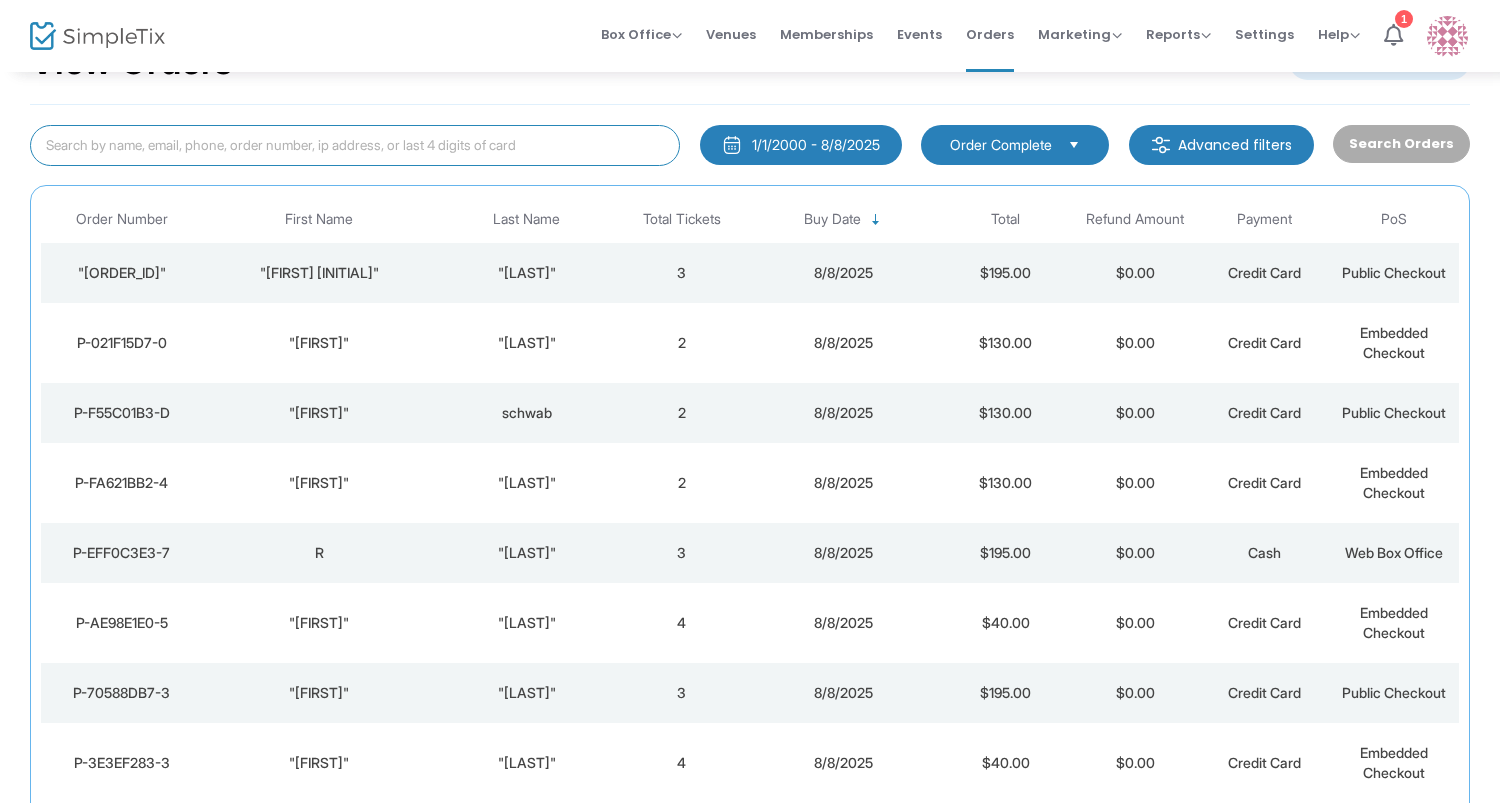 click 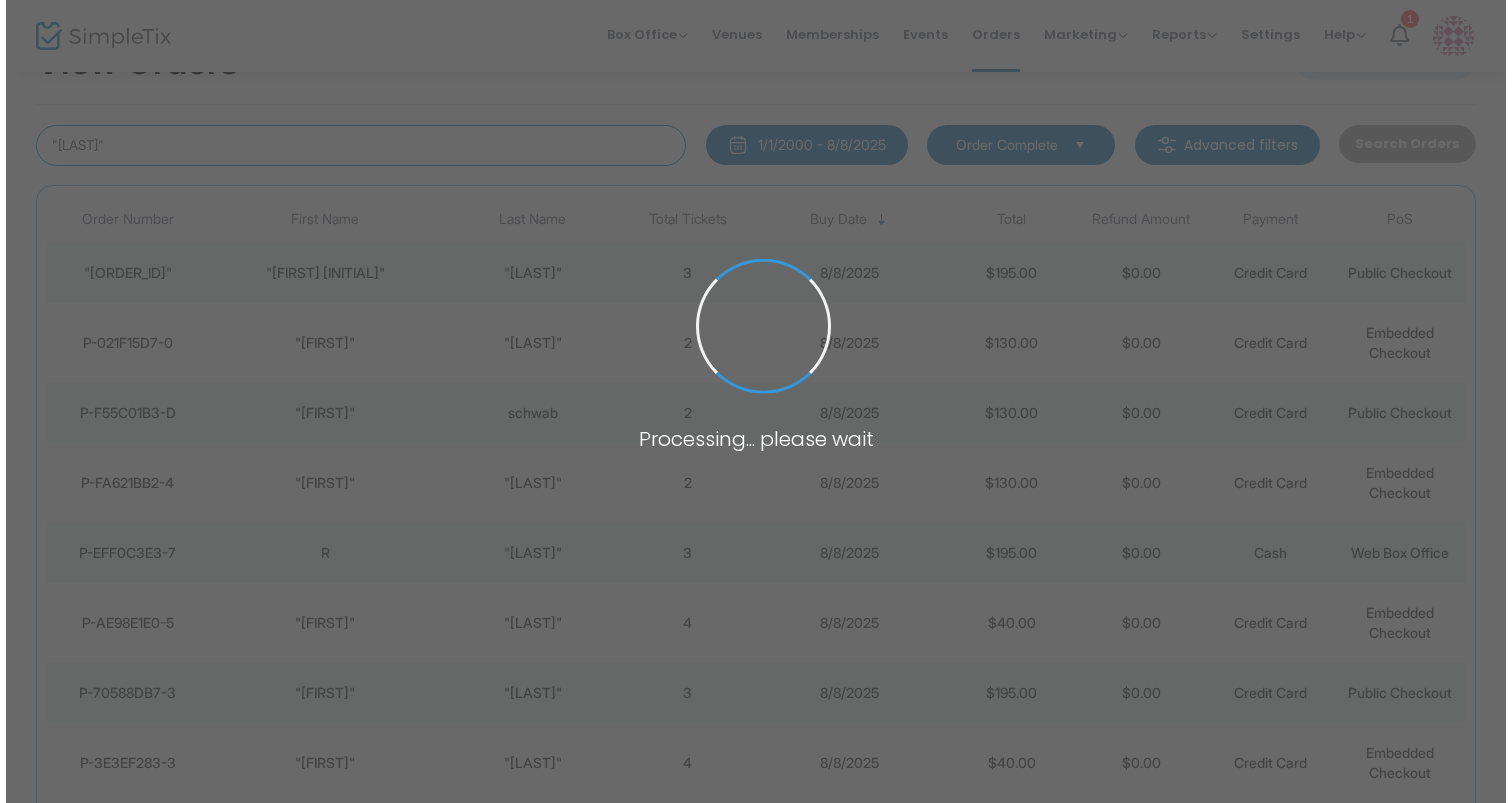 scroll, scrollTop: 0, scrollLeft: 0, axis: both 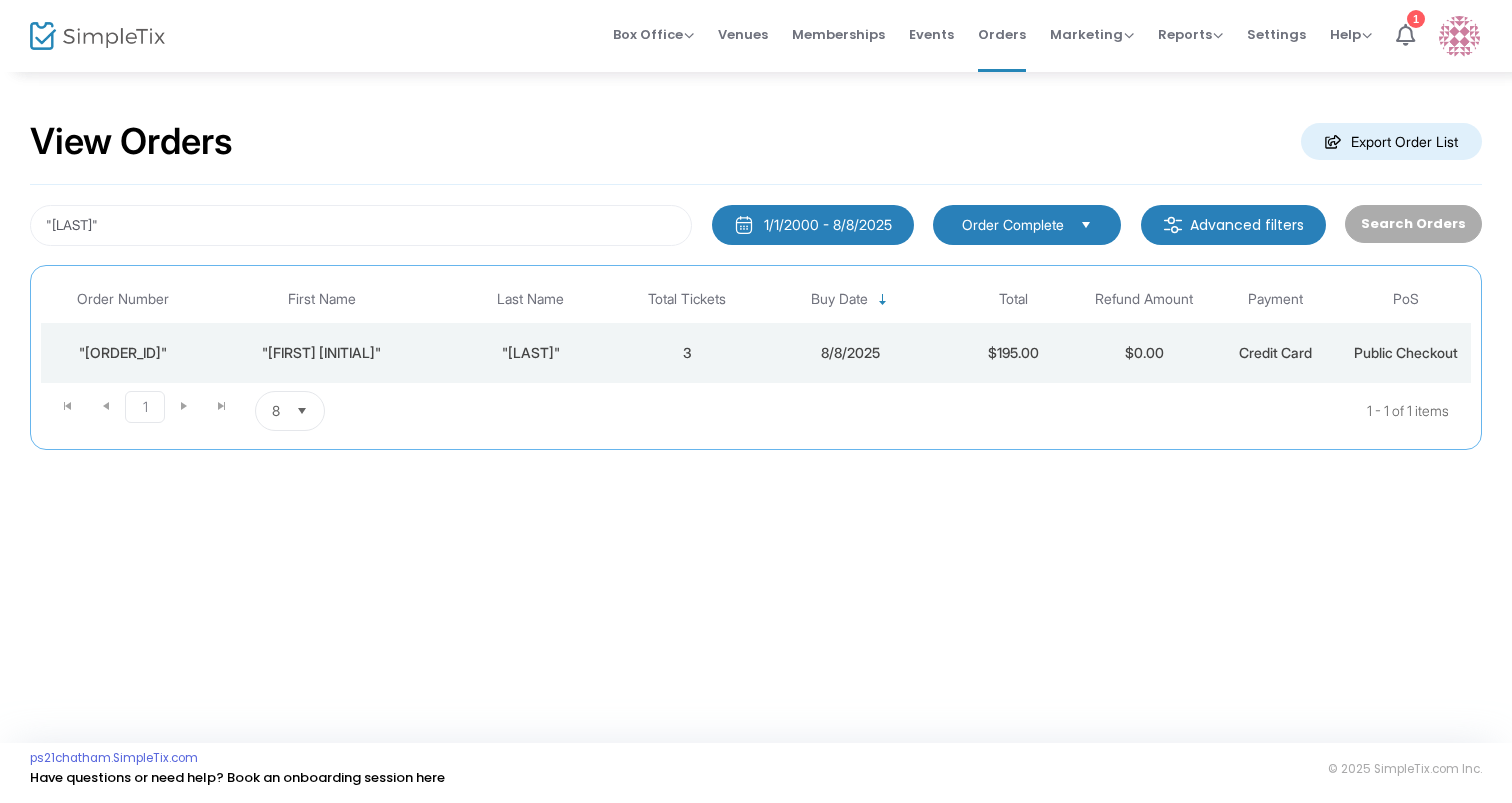 click on "[FIRST] [LAST]" 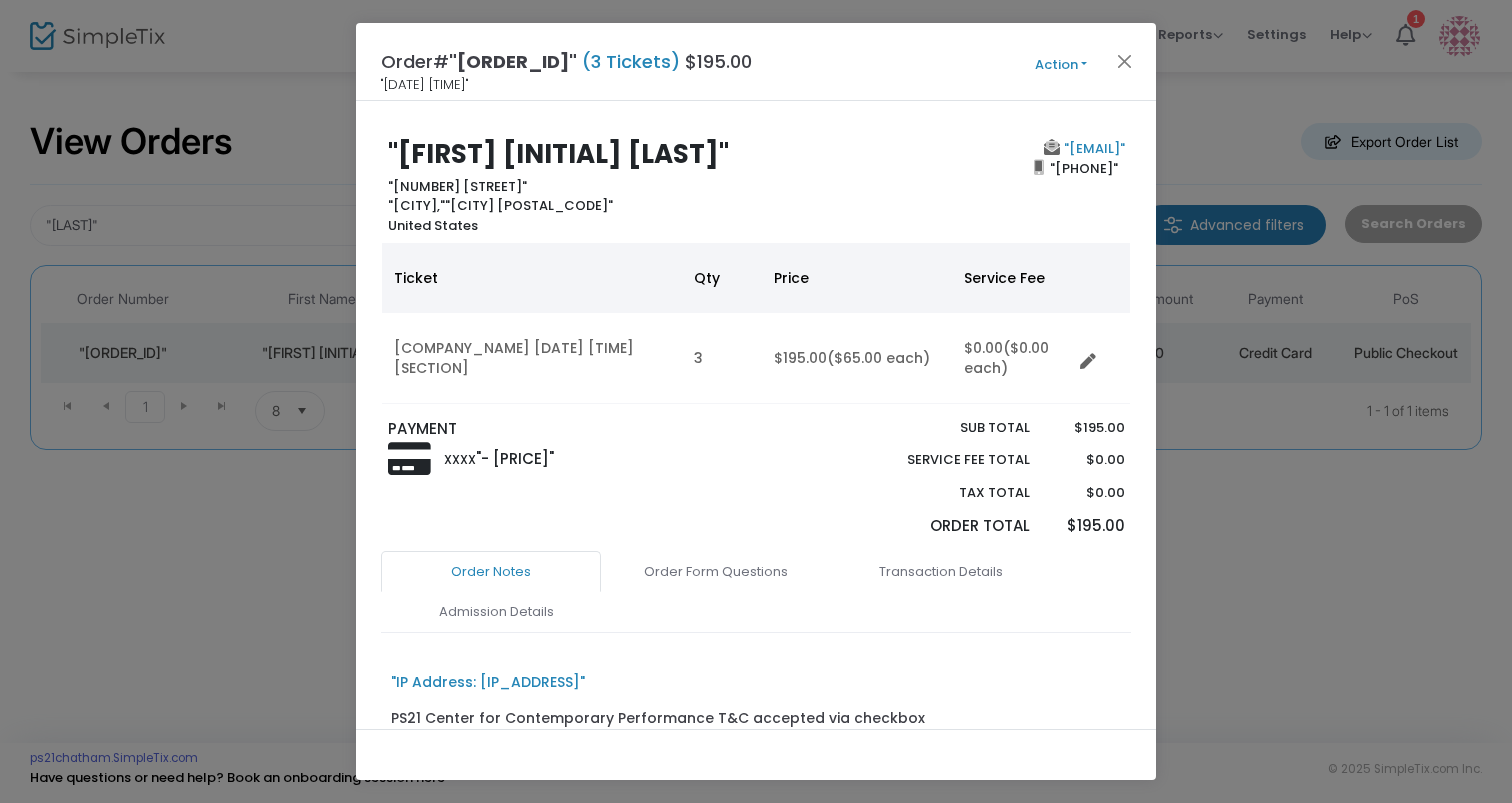 drag, startPoint x: 385, startPoint y: 186, endPoint x: 531, endPoint y: 227, distance: 151.64761 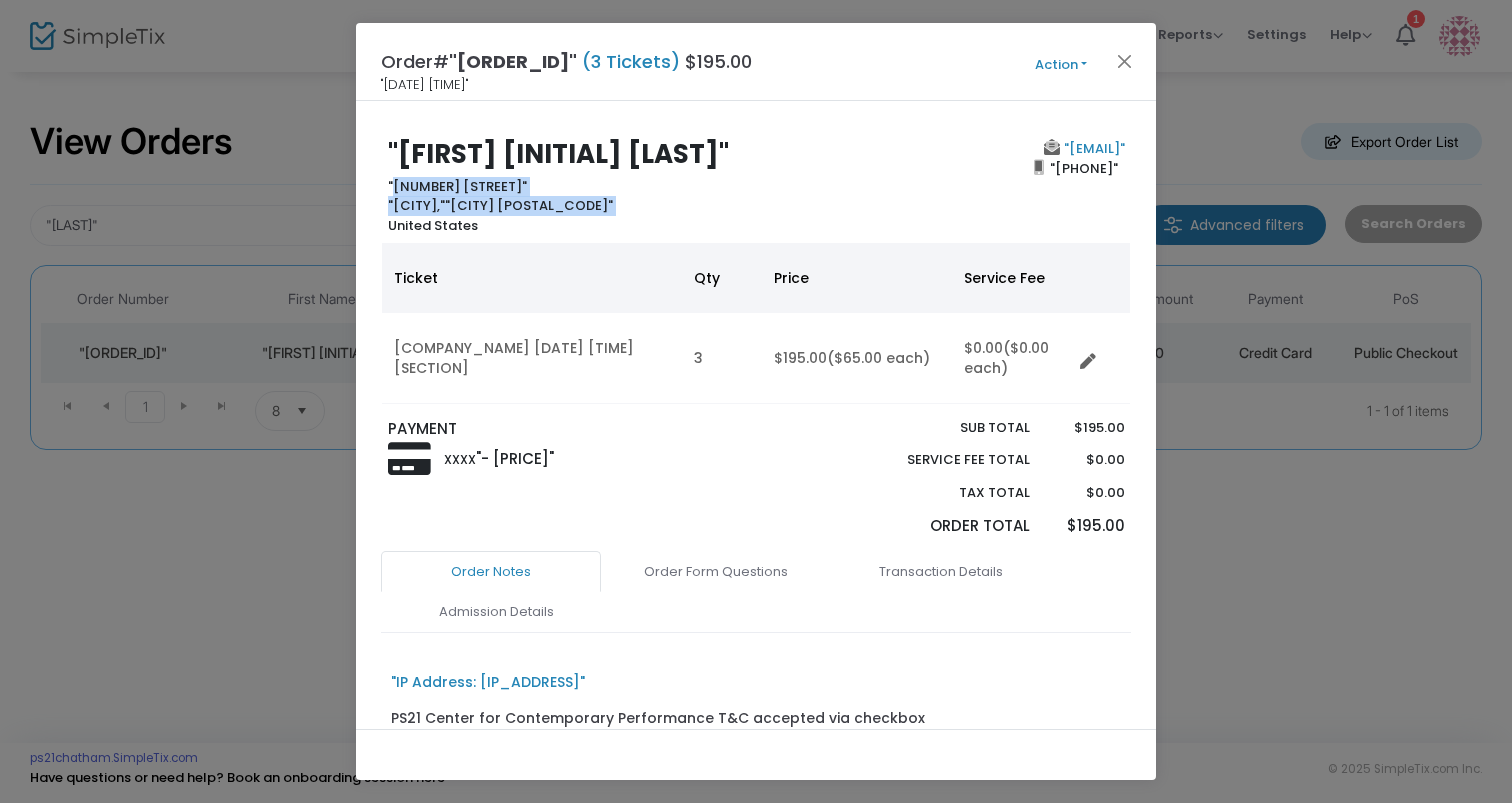 drag, startPoint x: 555, startPoint y: 202, endPoint x: 389, endPoint y: 183, distance: 167.08382 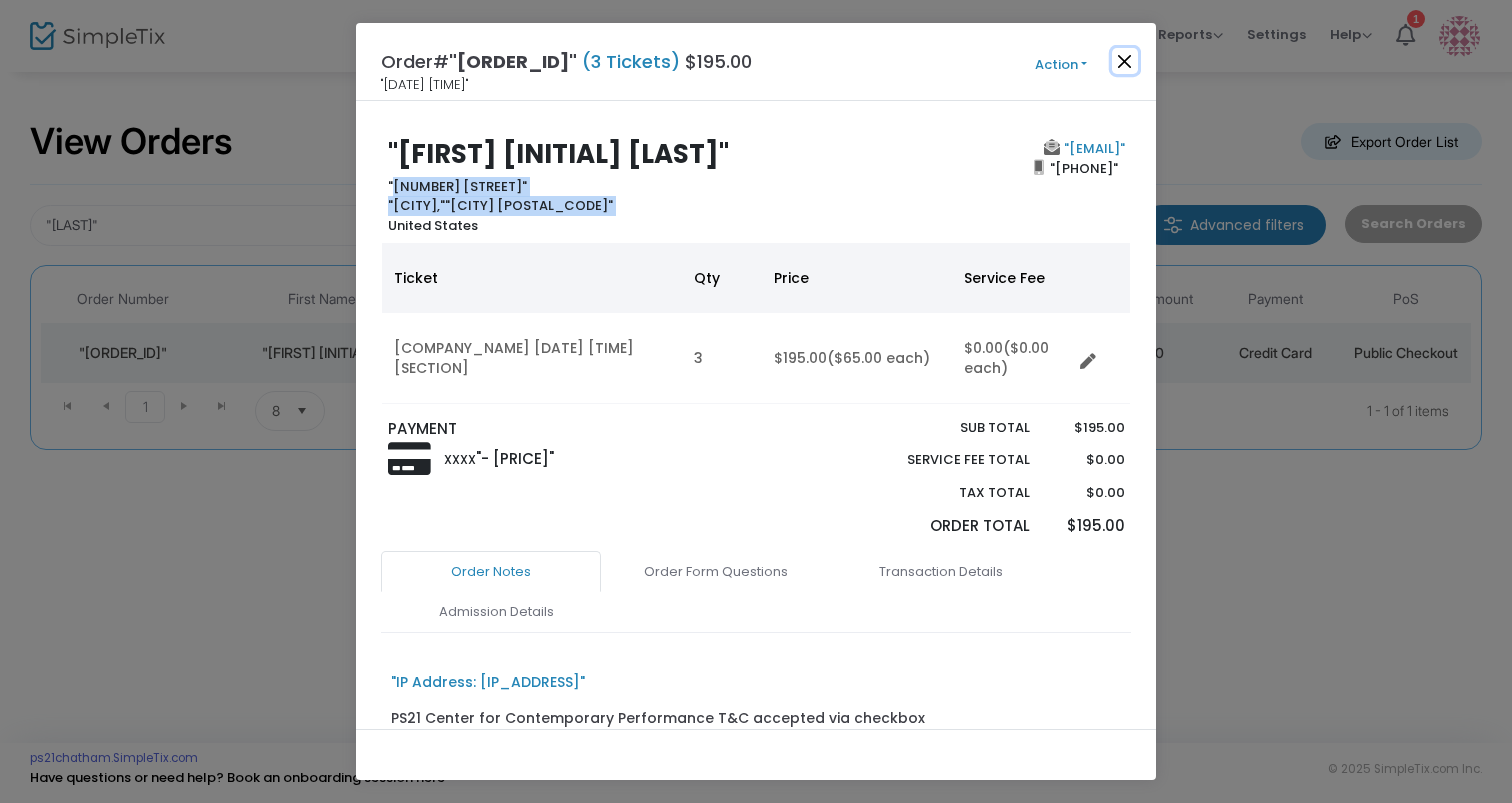 click 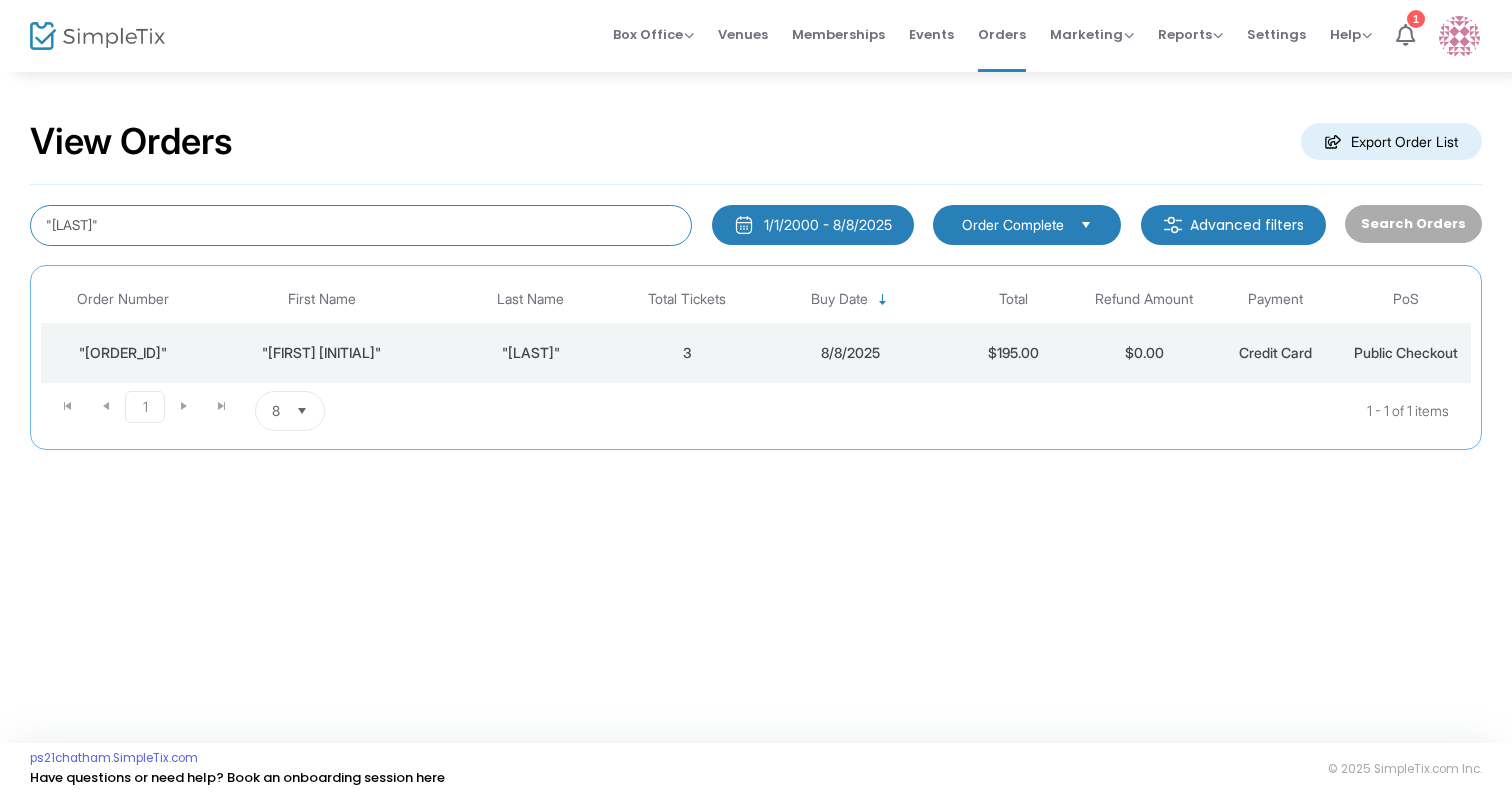 drag, startPoint x: 269, startPoint y: 227, endPoint x: 102, endPoint y: 222, distance: 167.07483 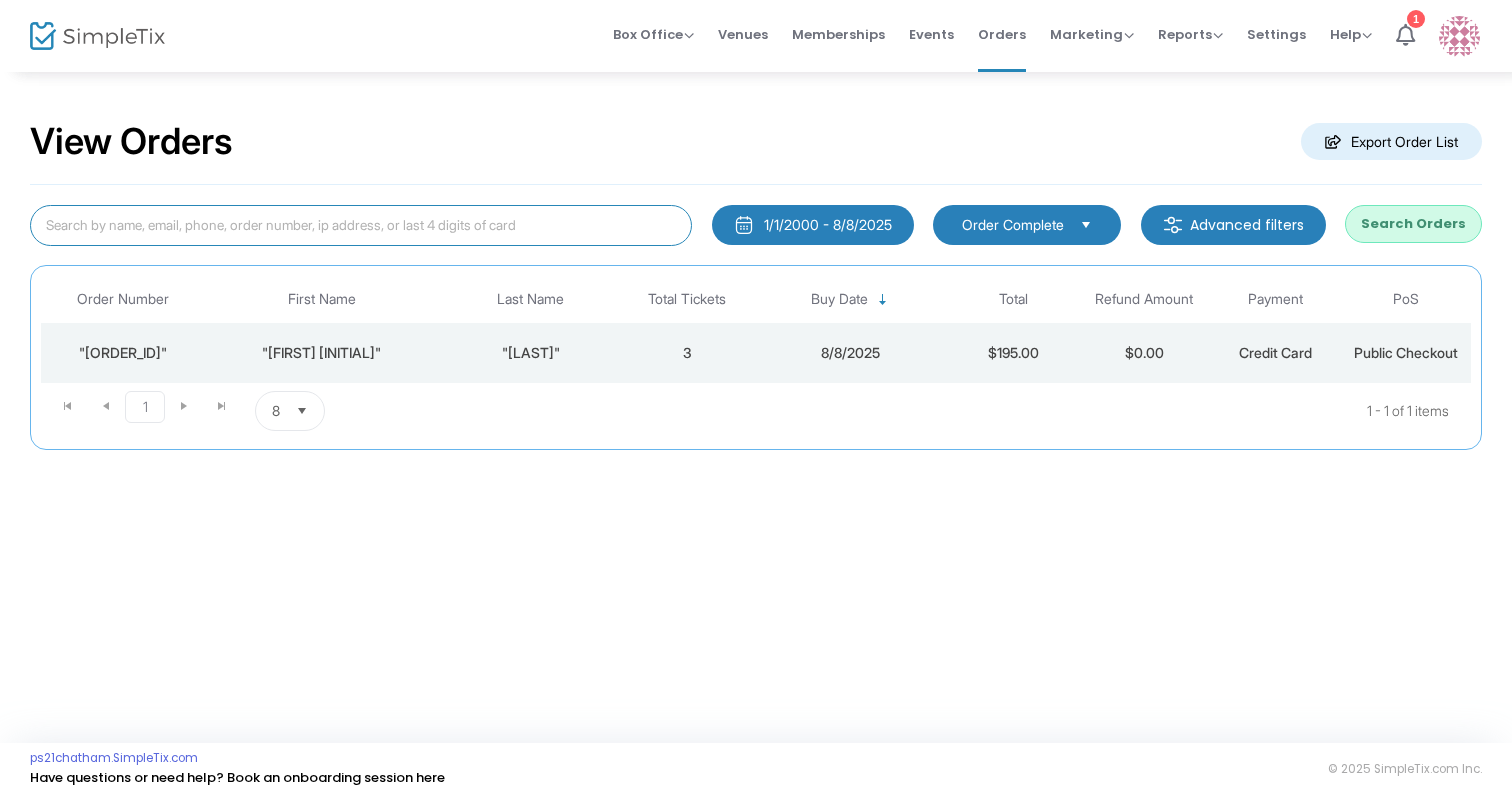 type 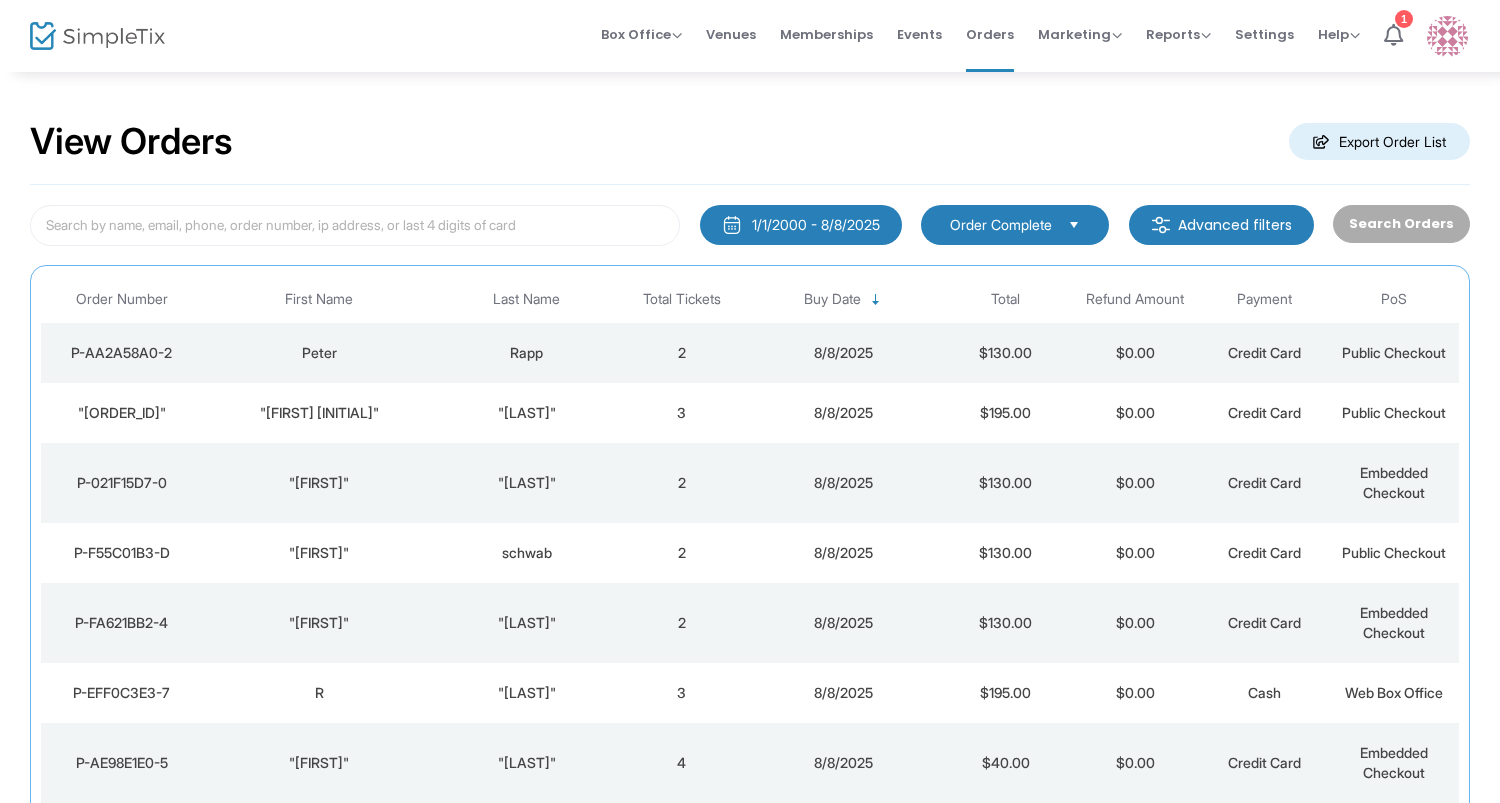 click on "Rapp" 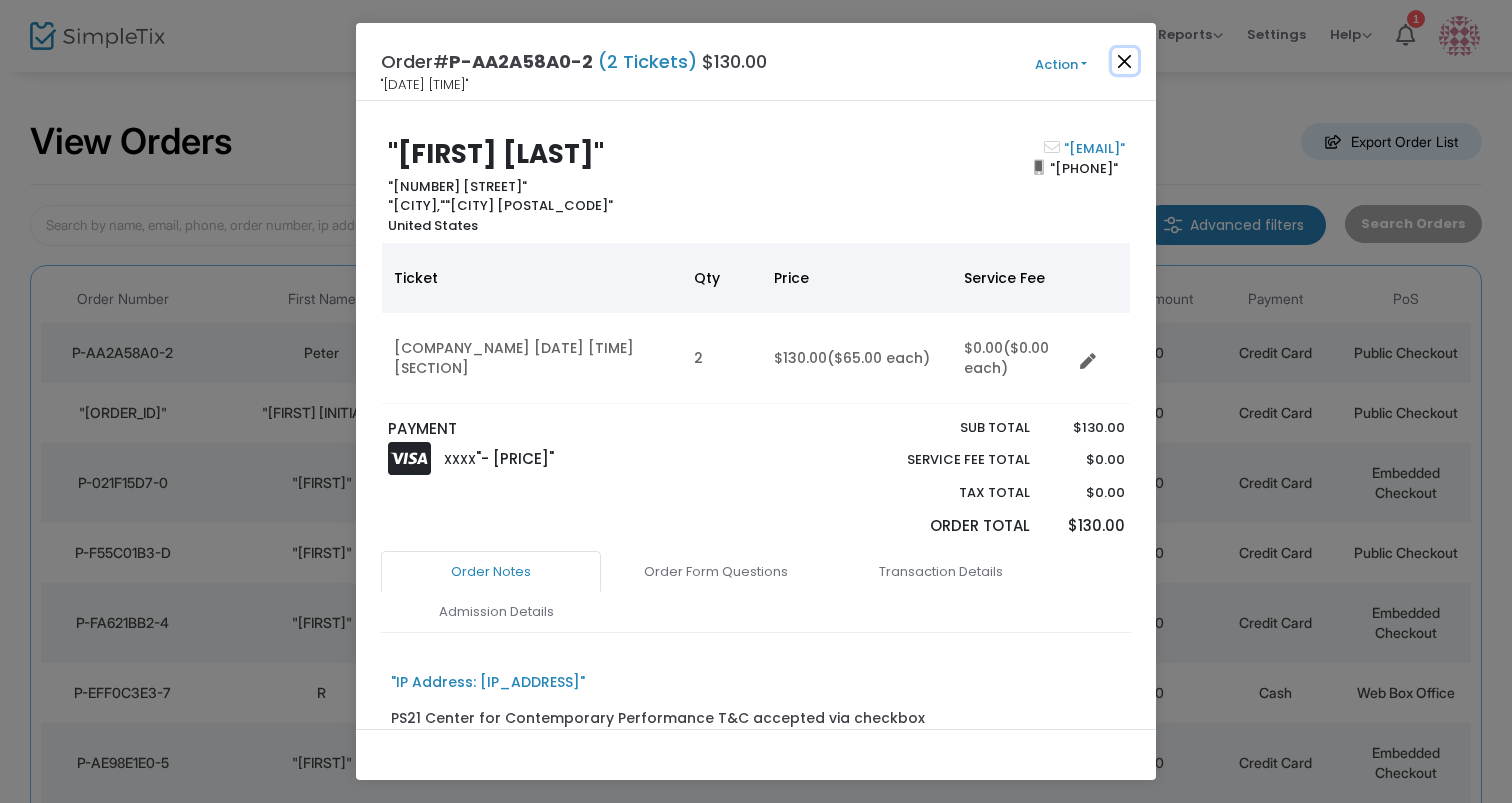 click 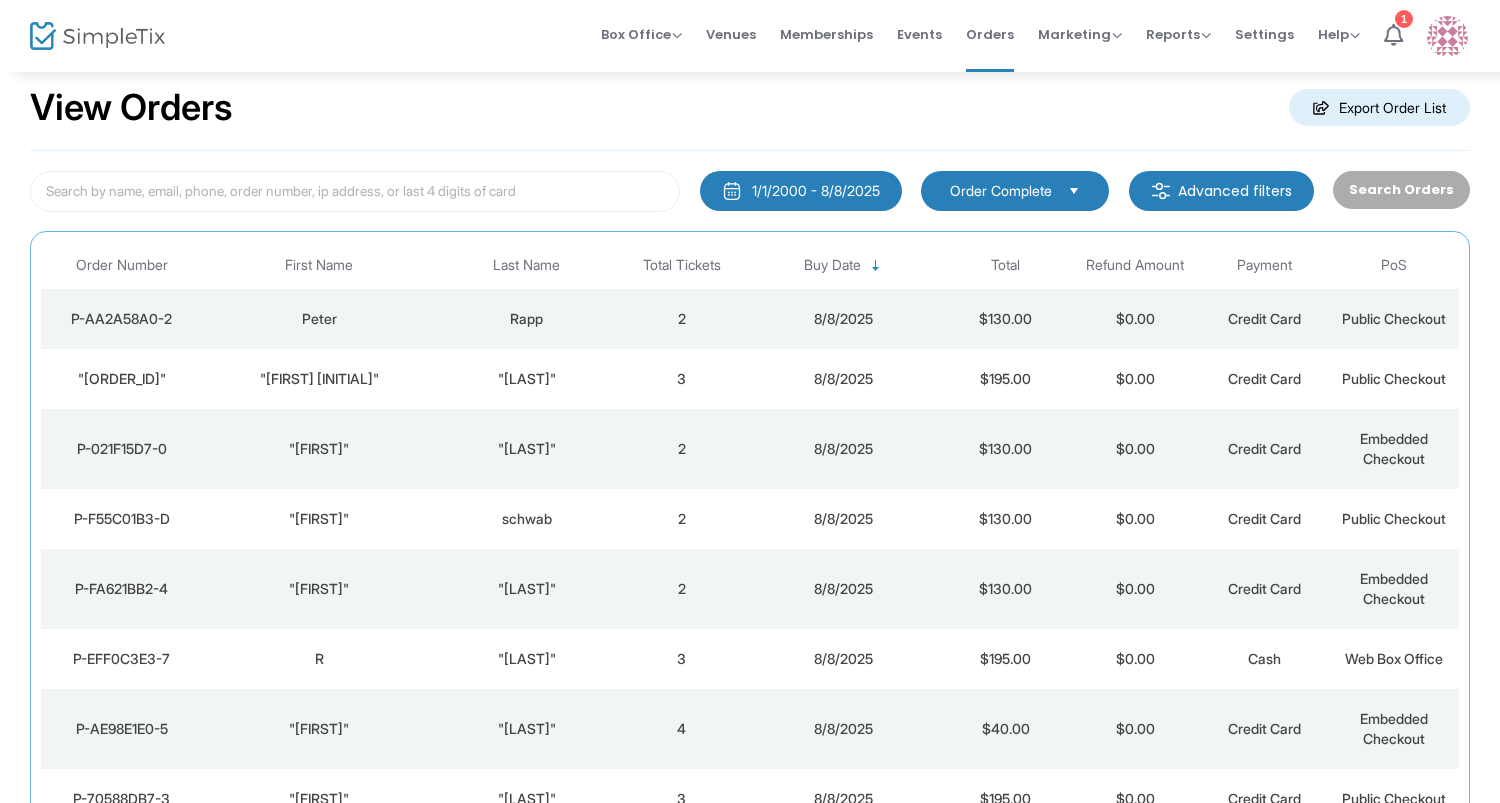 scroll, scrollTop: 60, scrollLeft: 0, axis: vertical 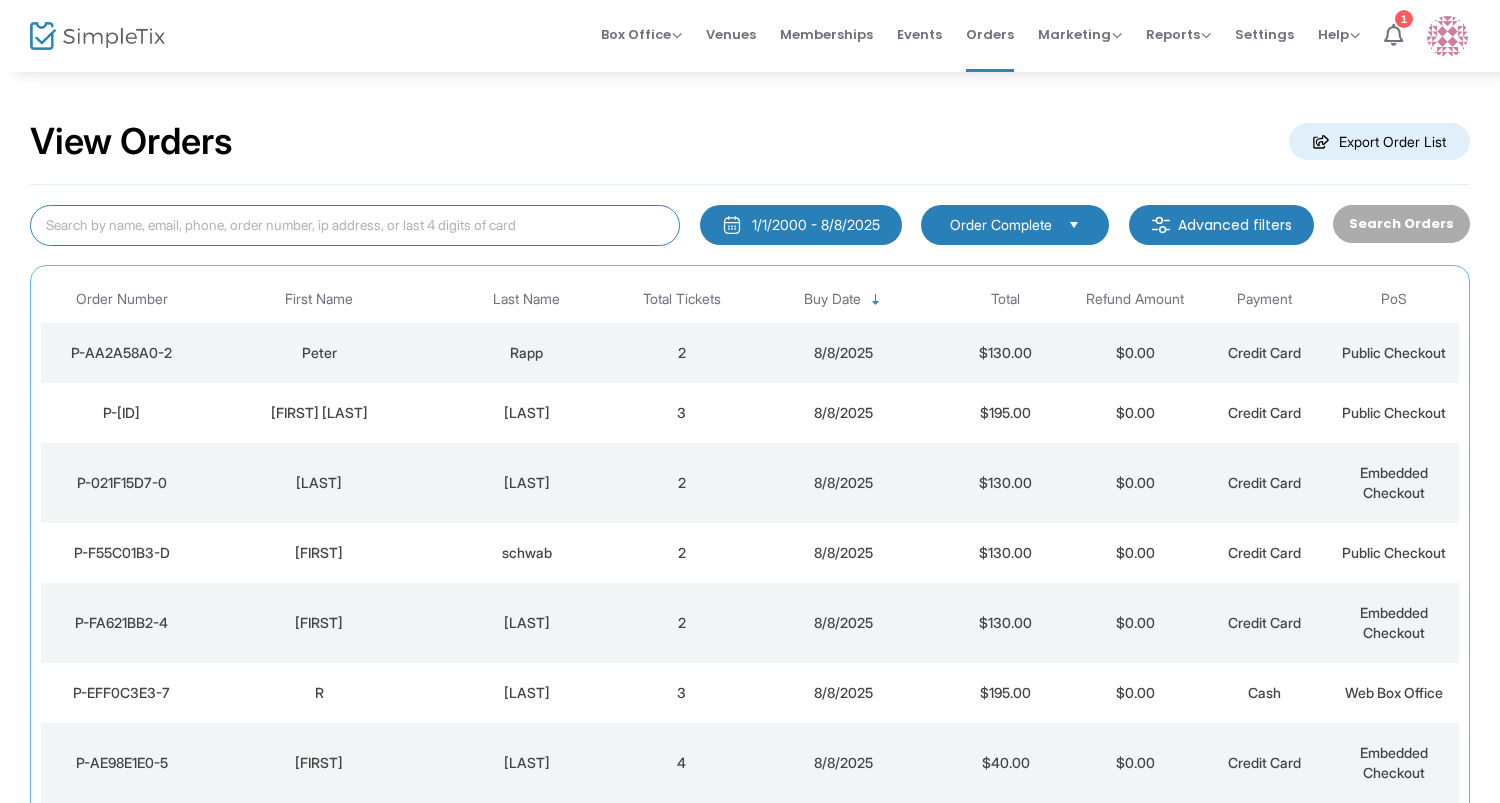 click 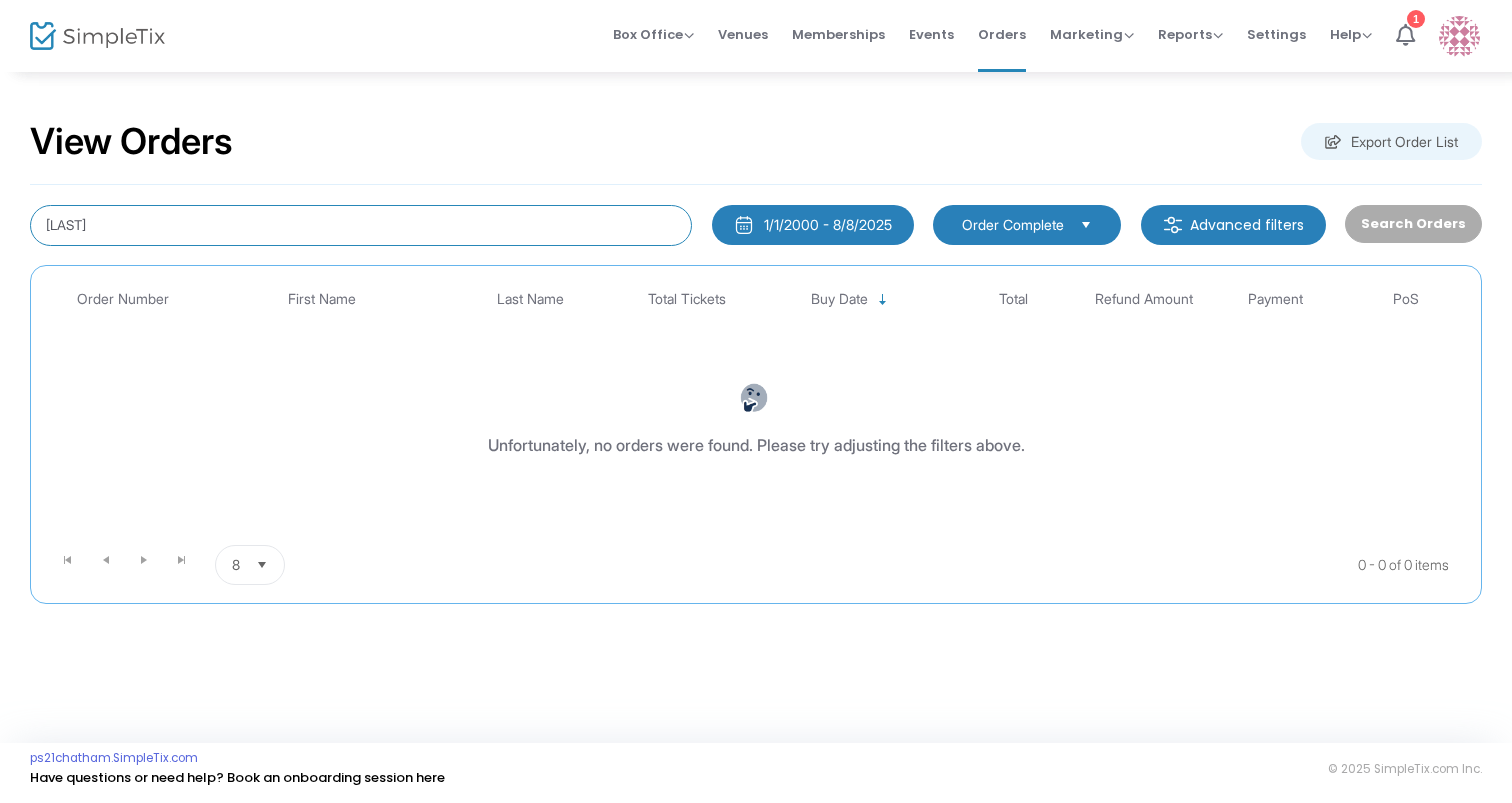 click on "[LAST]" 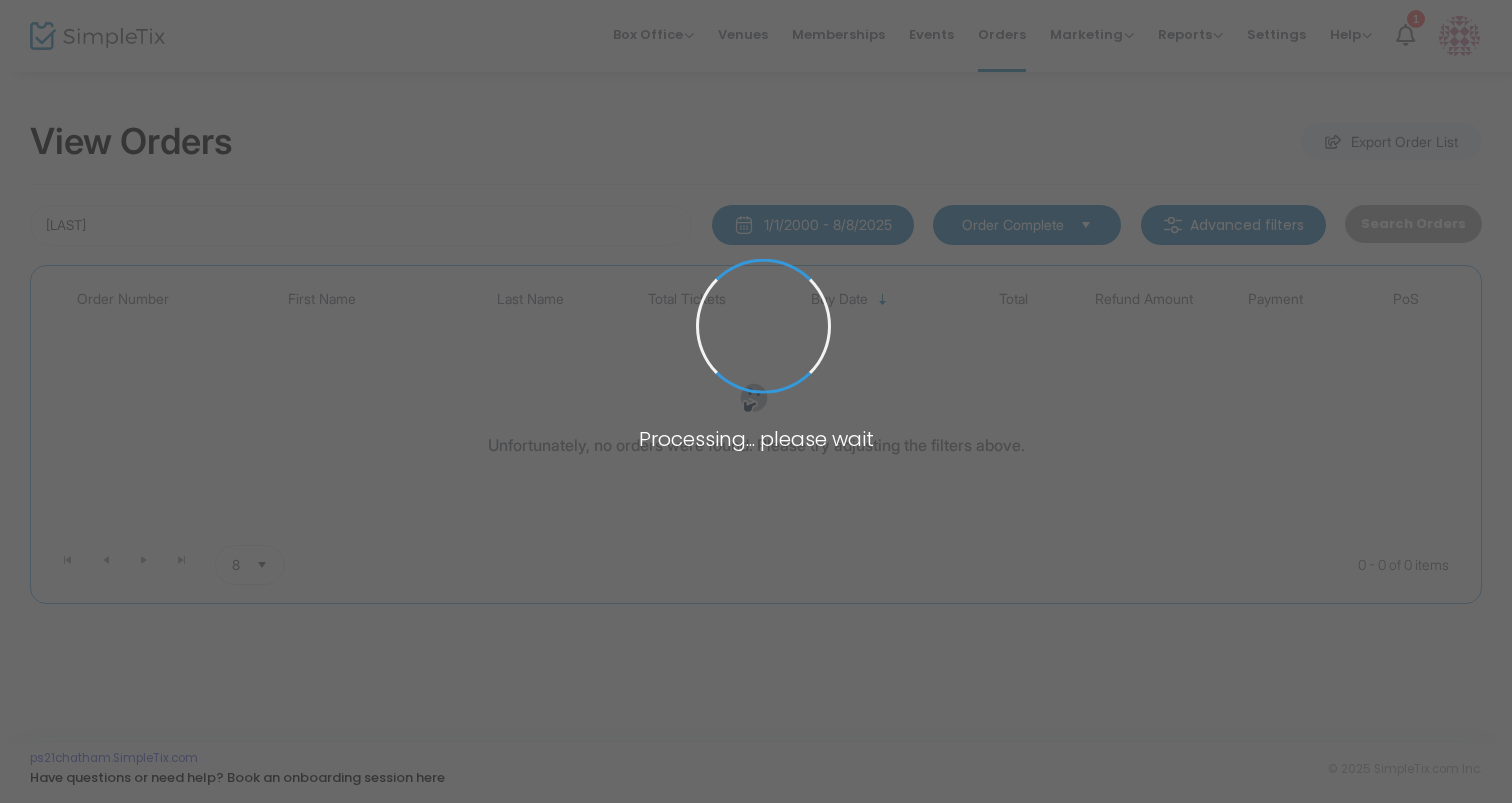 click at bounding box center [756, 401] 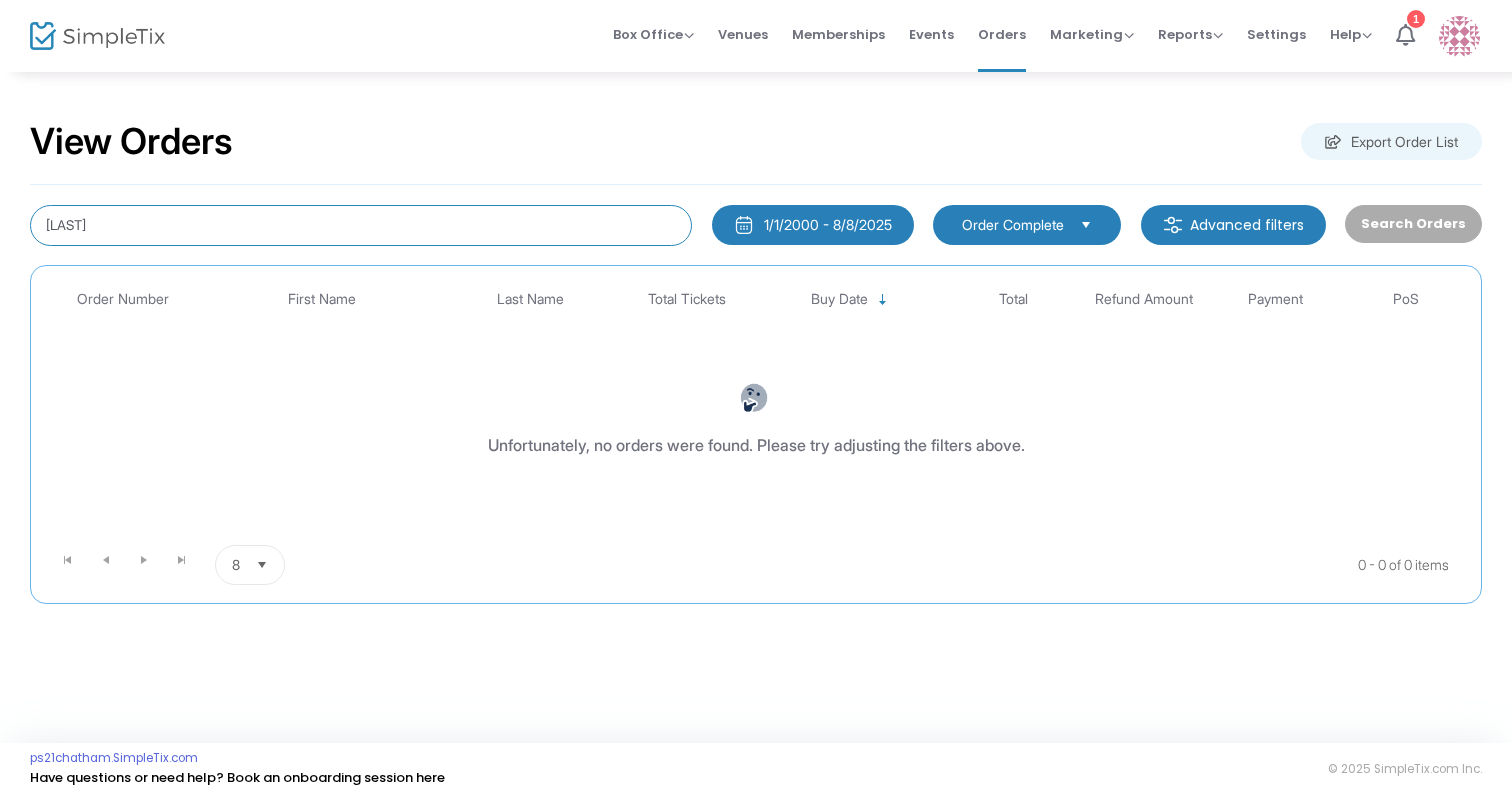 click on "salmomd" 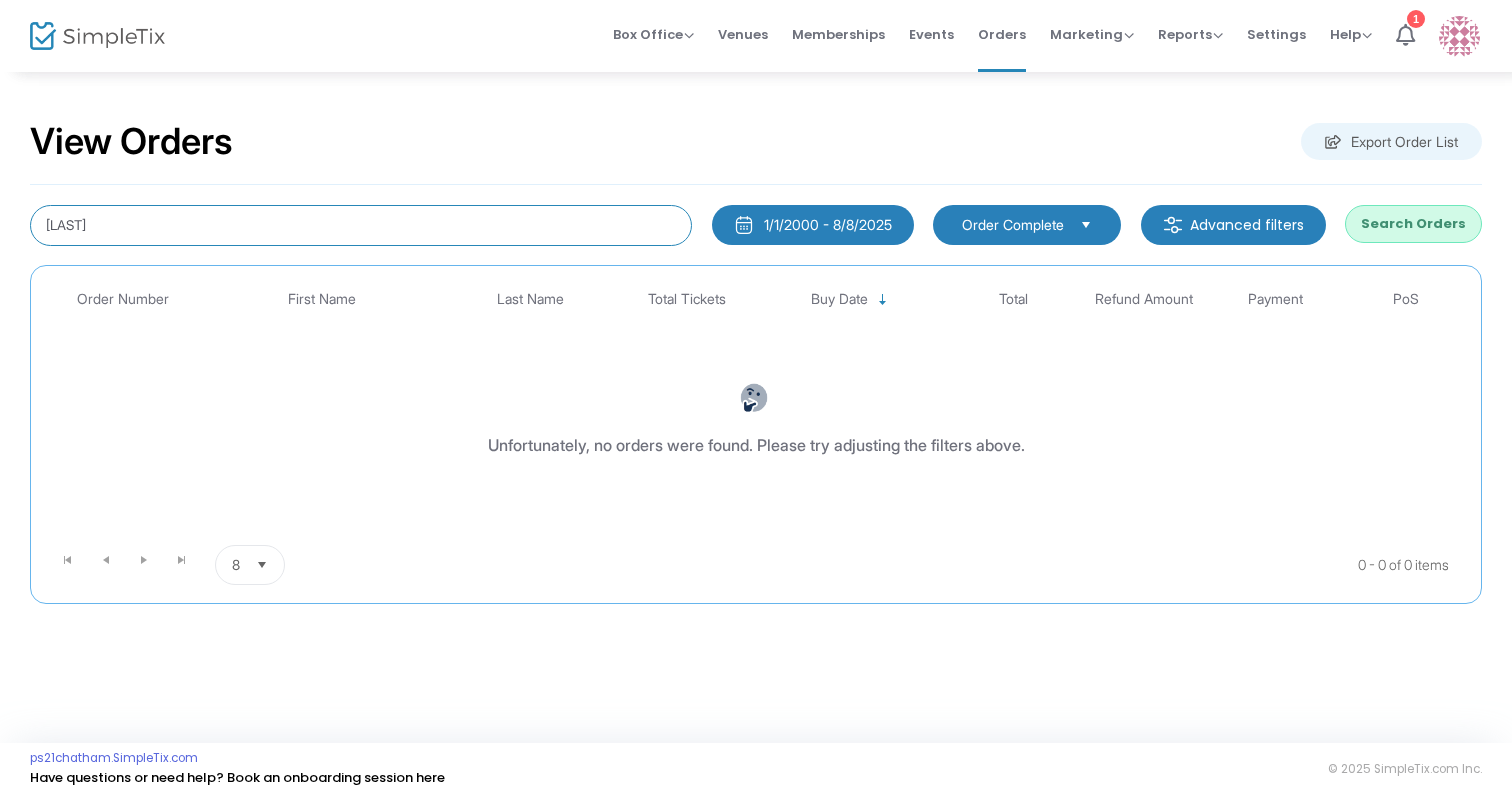 type on "salmond" 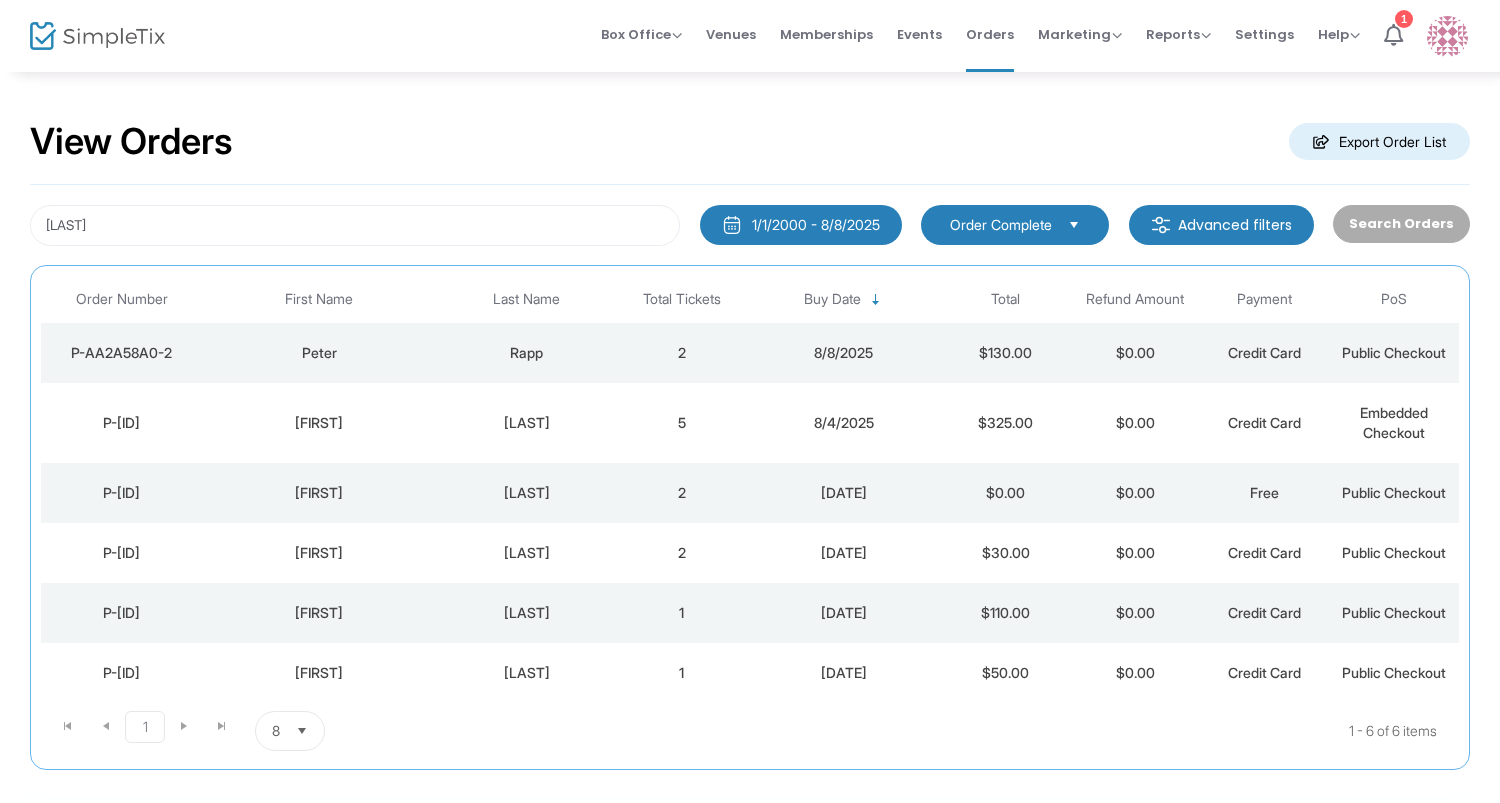 click on "Salmond" 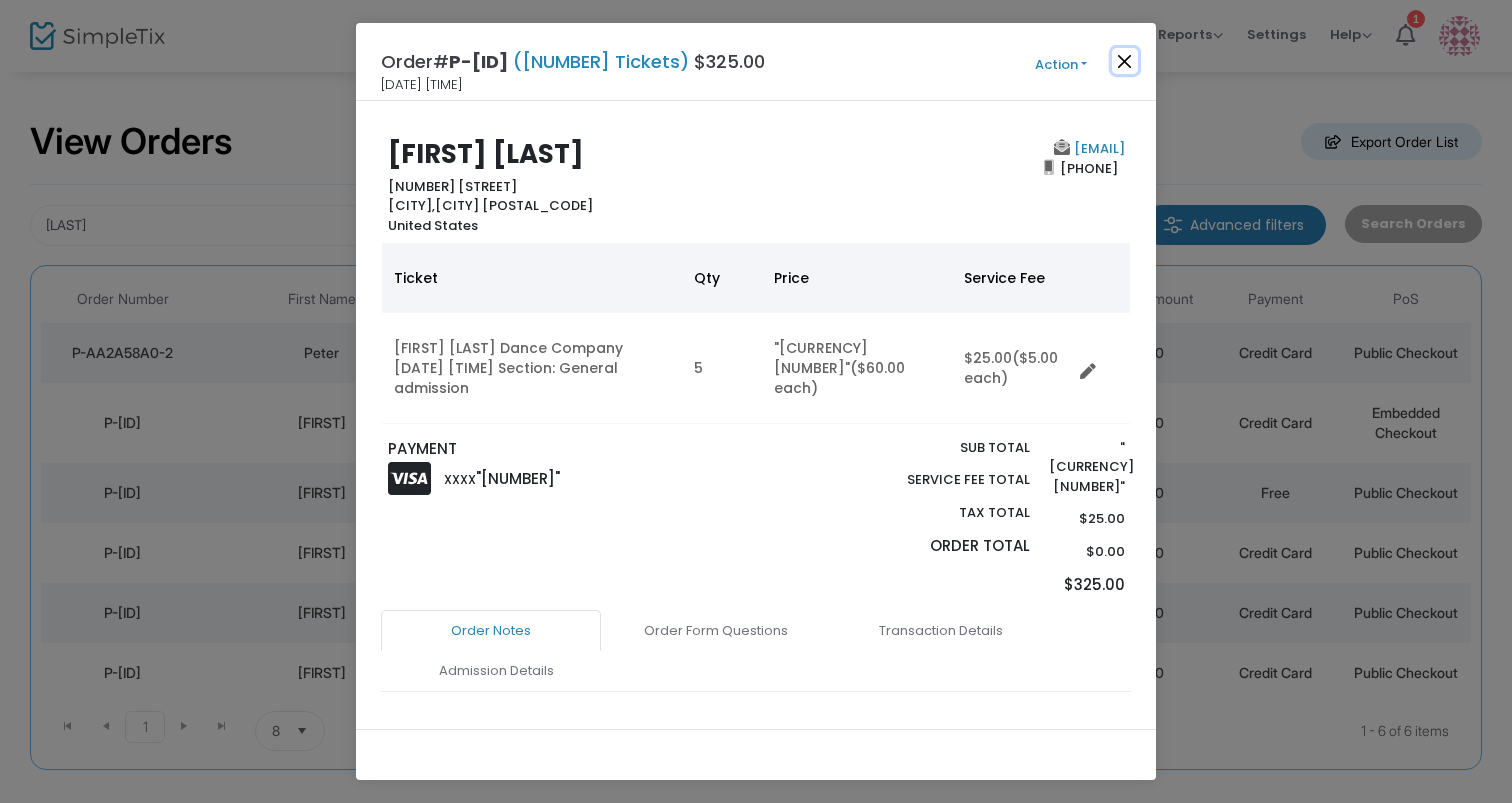 click 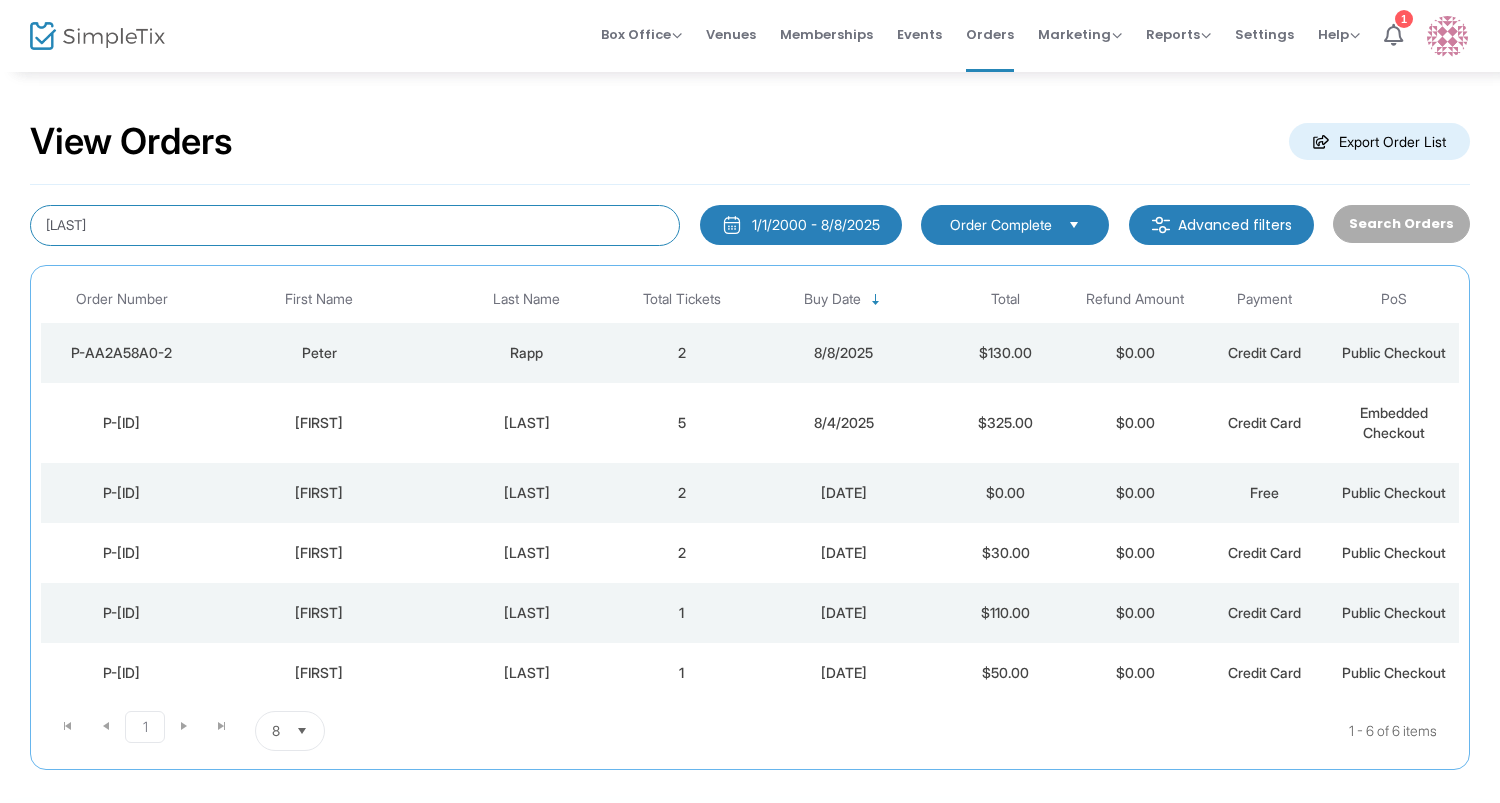 drag, startPoint x: 158, startPoint y: 234, endPoint x: -32, endPoint y: 233, distance: 190.00262 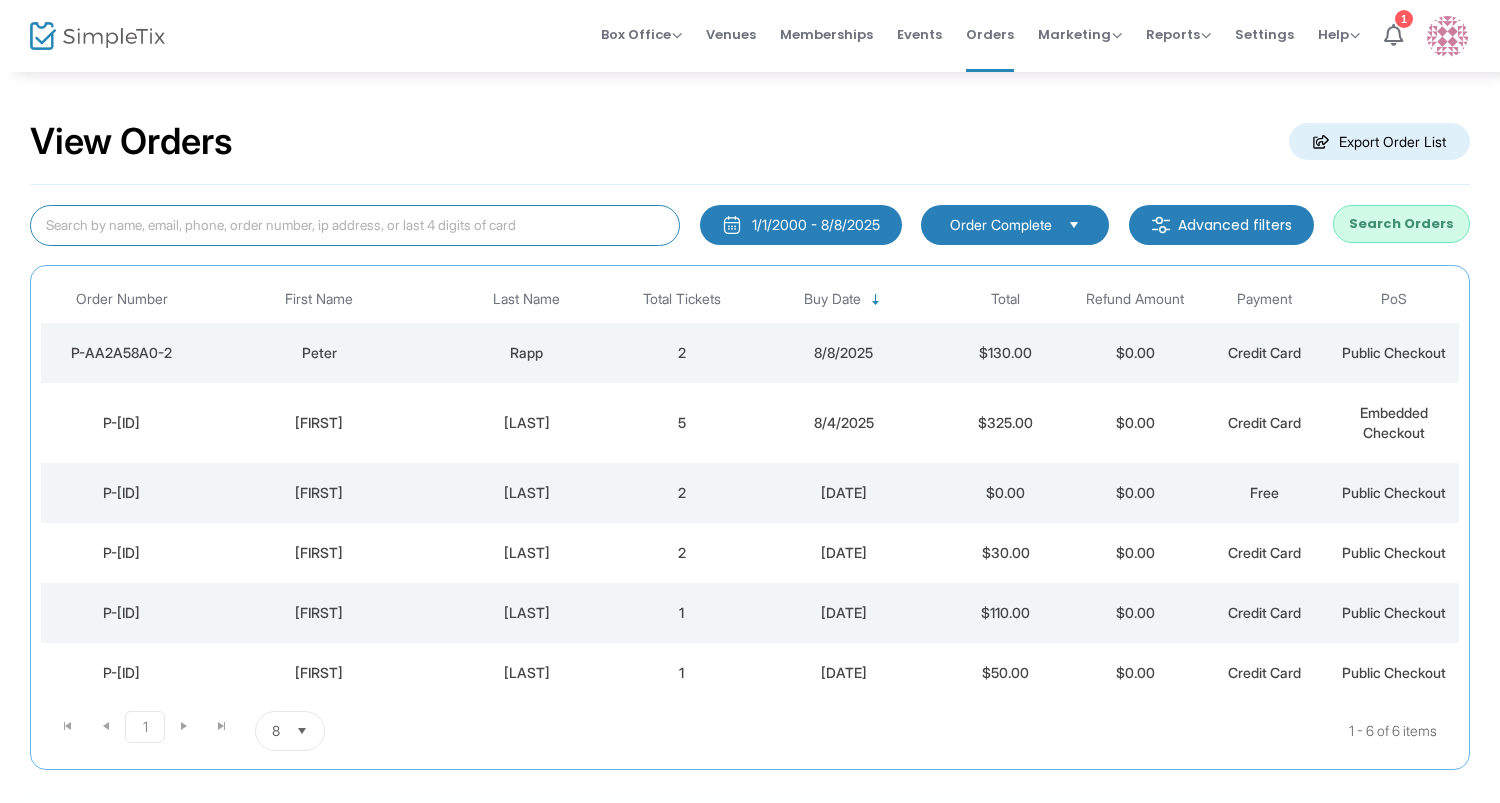 type 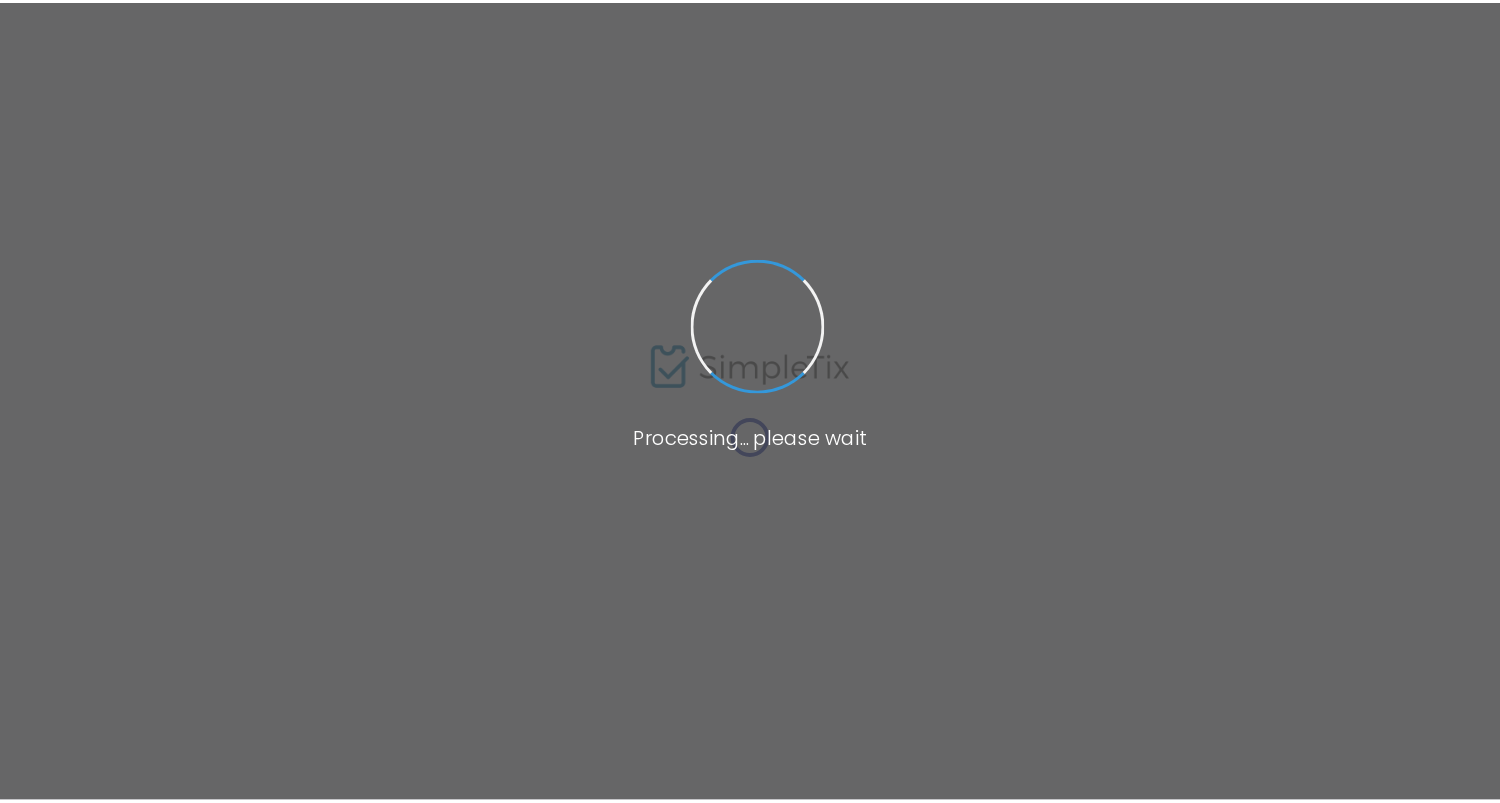 scroll, scrollTop: 0, scrollLeft: 0, axis: both 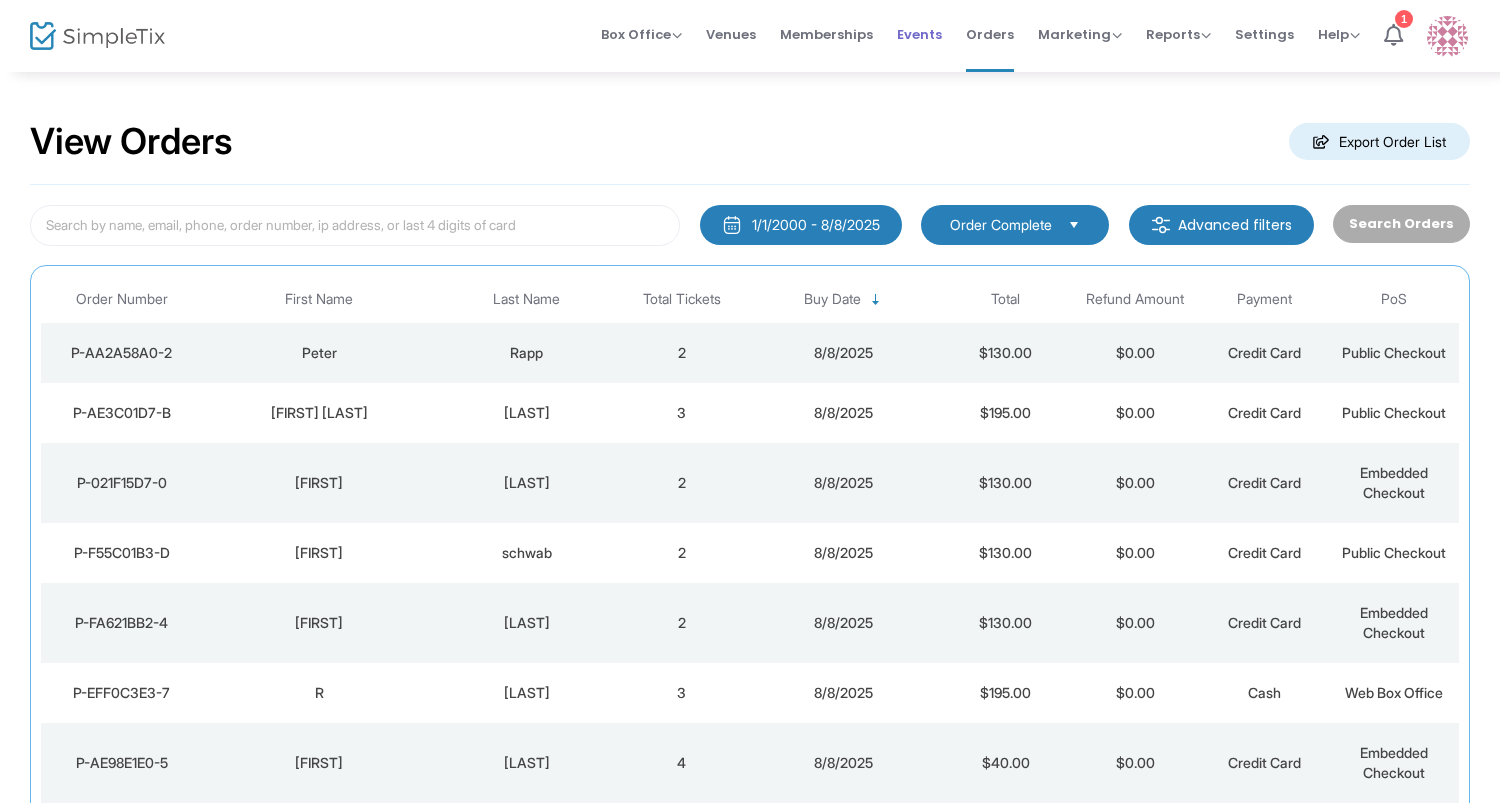 click on "Events" at bounding box center (919, 34) 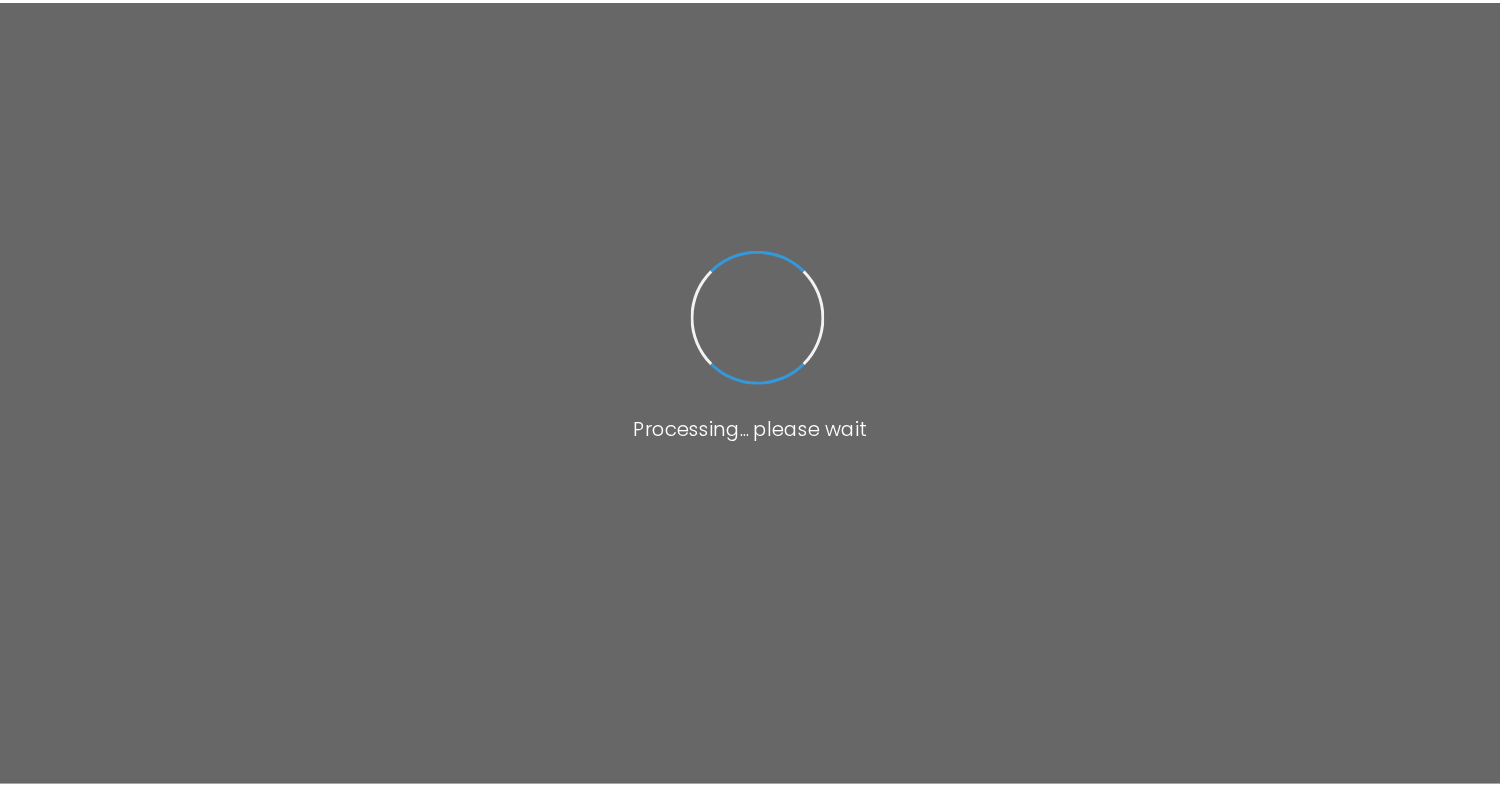 scroll, scrollTop: 0, scrollLeft: 0, axis: both 